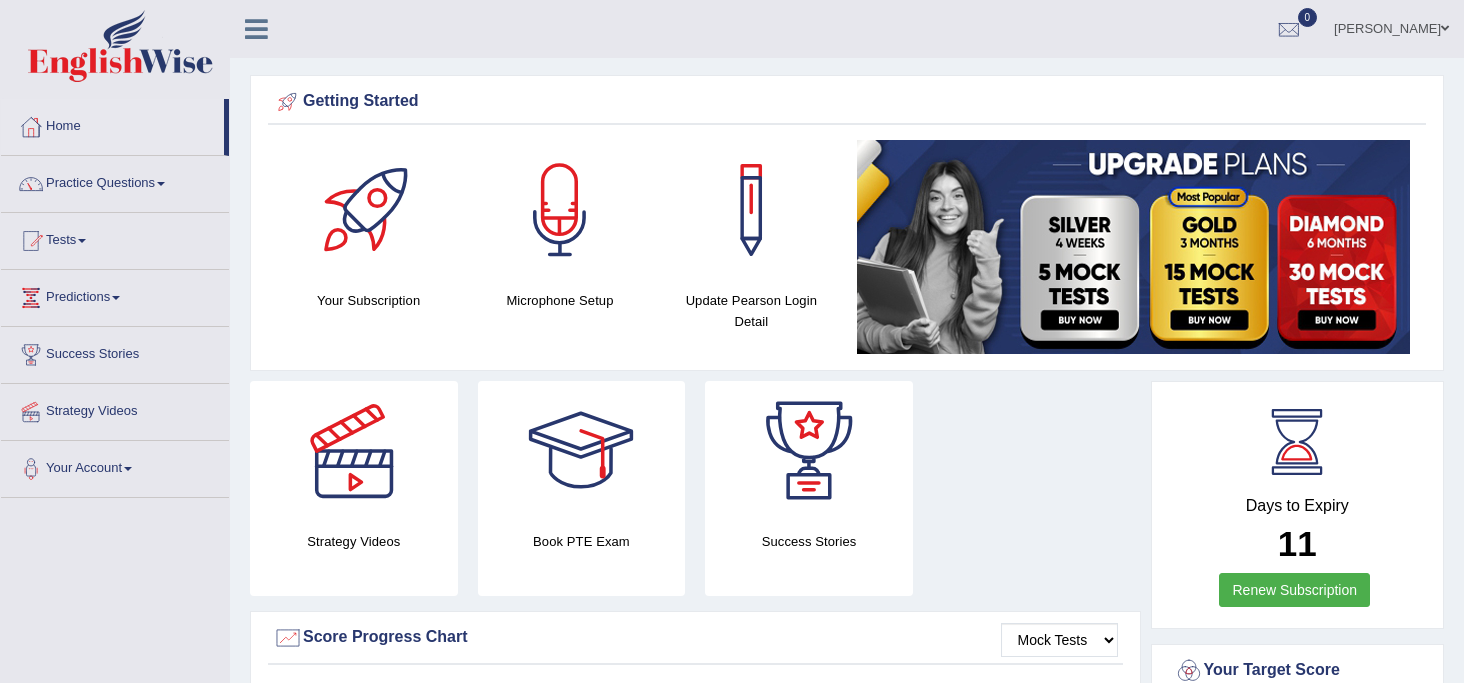 scroll, scrollTop: 0, scrollLeft: 0, axis: both 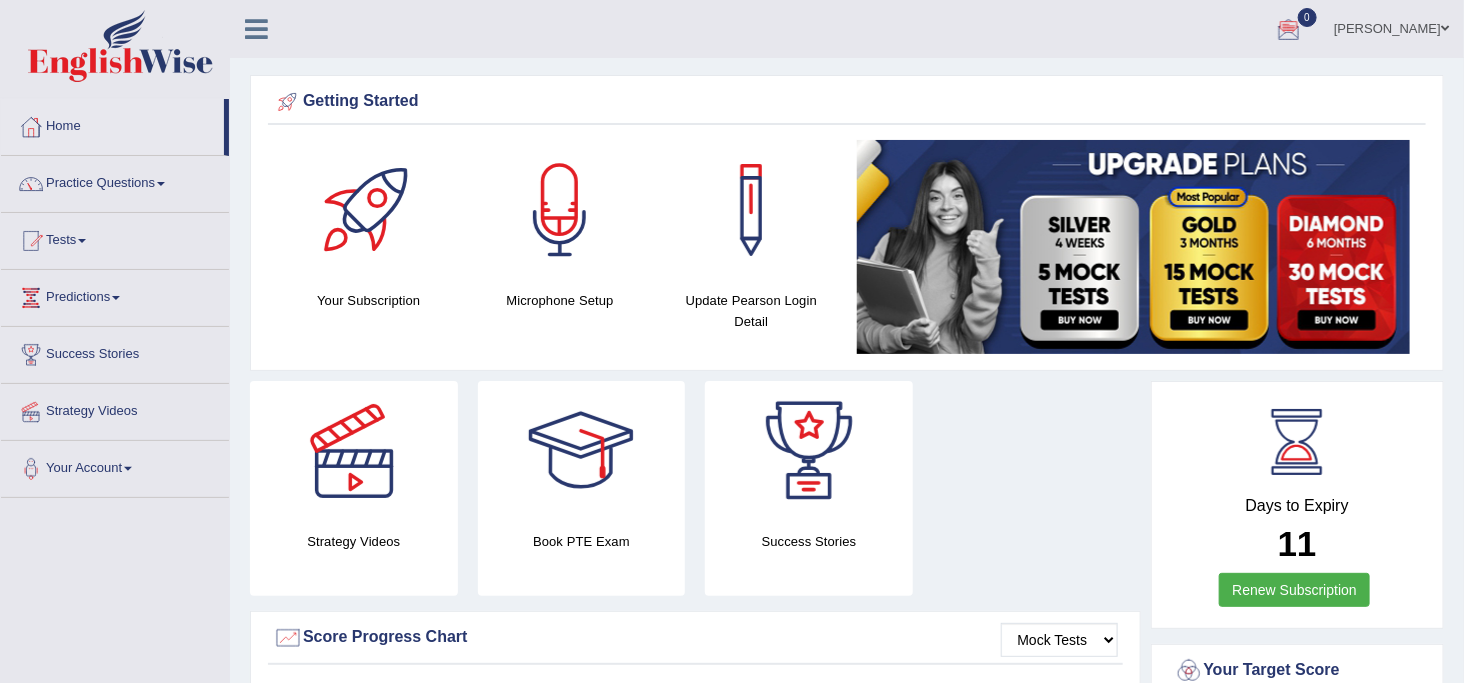 click on "Practice Questions" at bounding box center [115, 181] 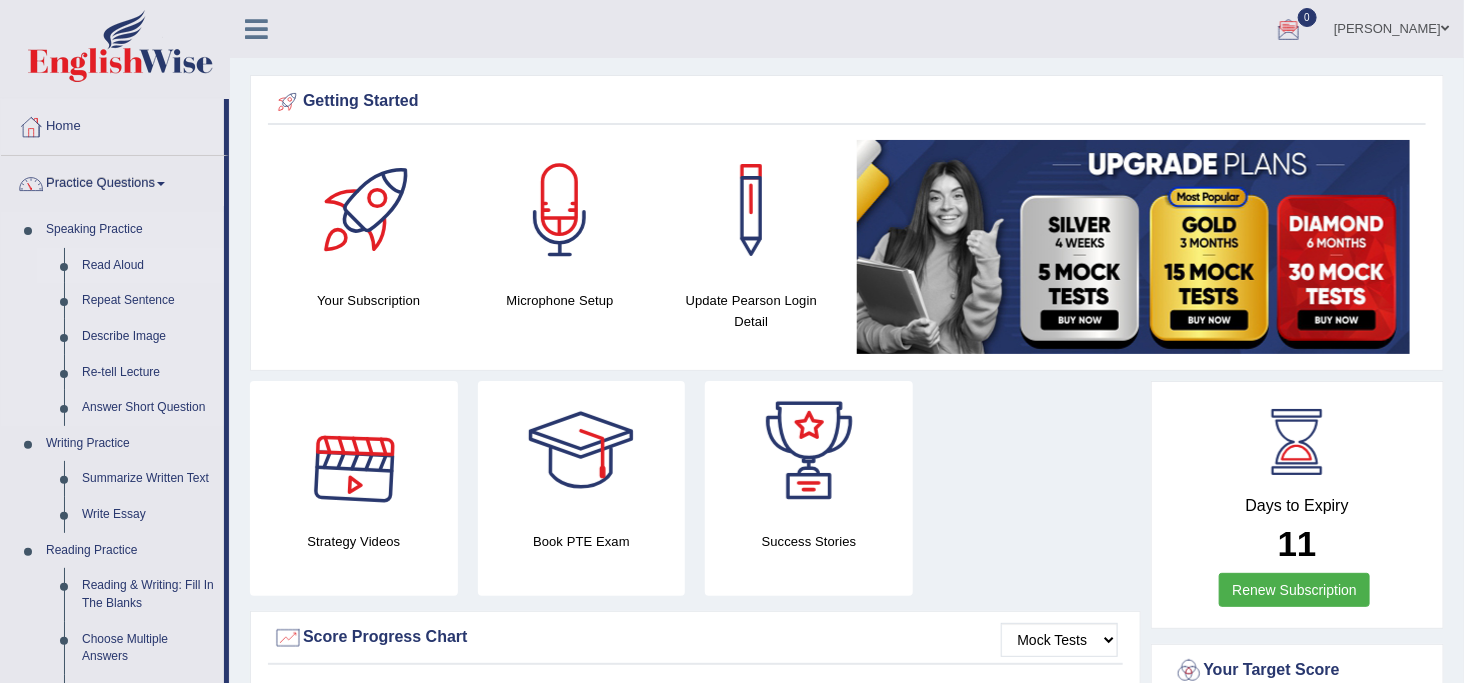click on "Read Aloud" at bounding box center [148, 266] 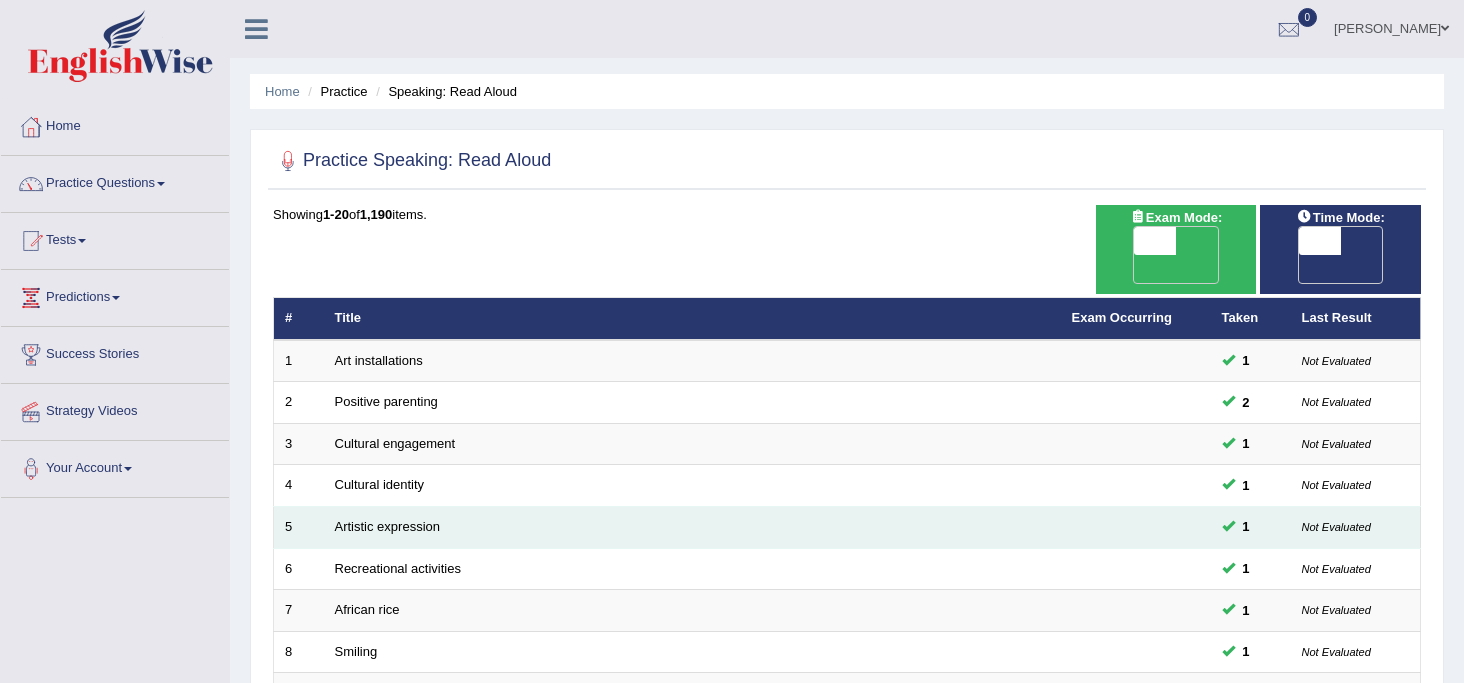 scroll, scrollTop: 0, scrollLeft: 0, axis: both 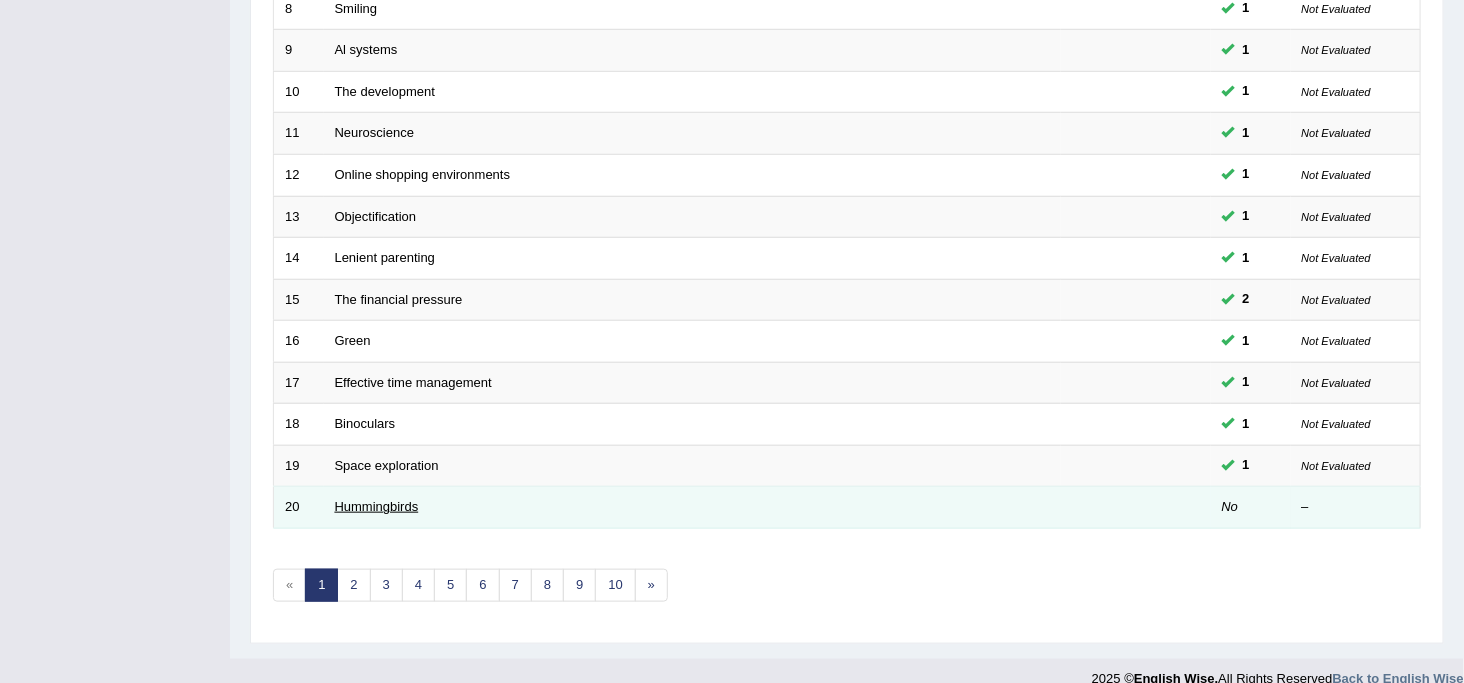 click on "Hummingbirds" at bounding box center [377, 506] 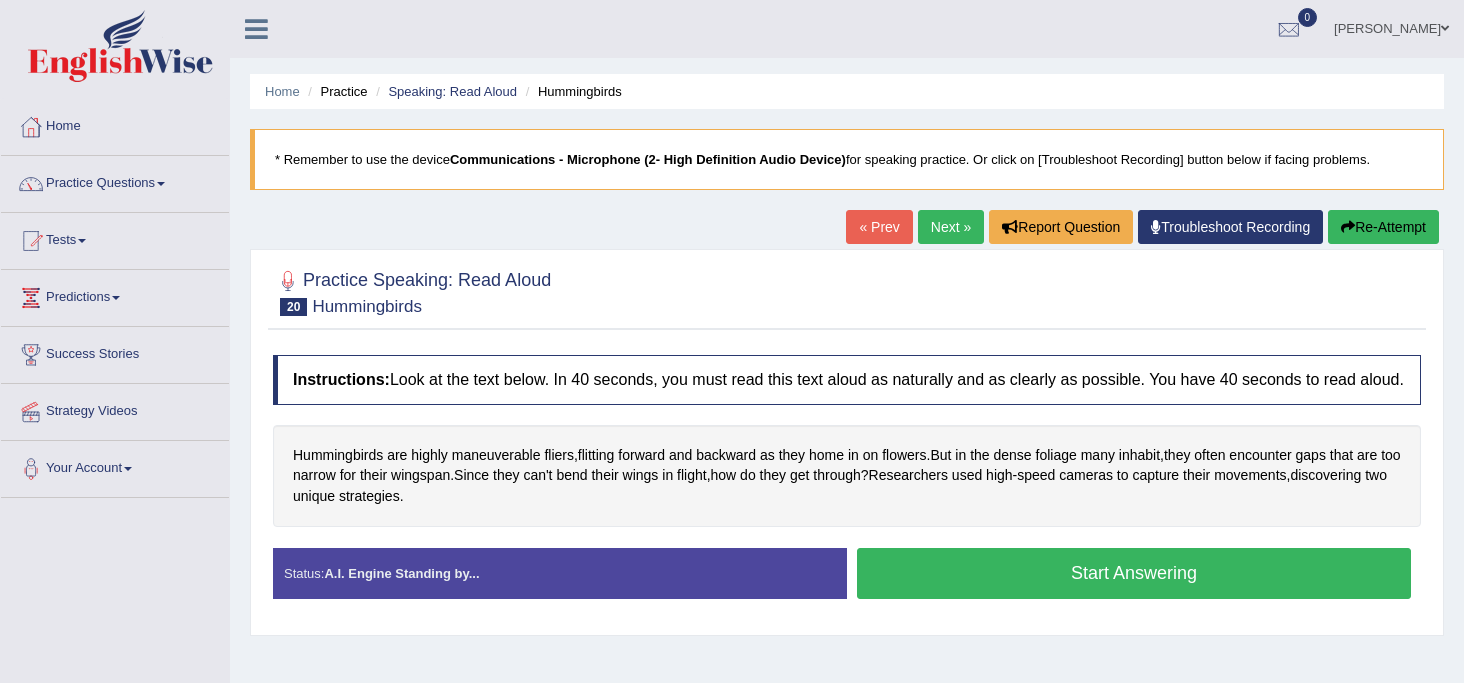 scroll, scrollTop: 0, scrollLeft: 0, axis: both 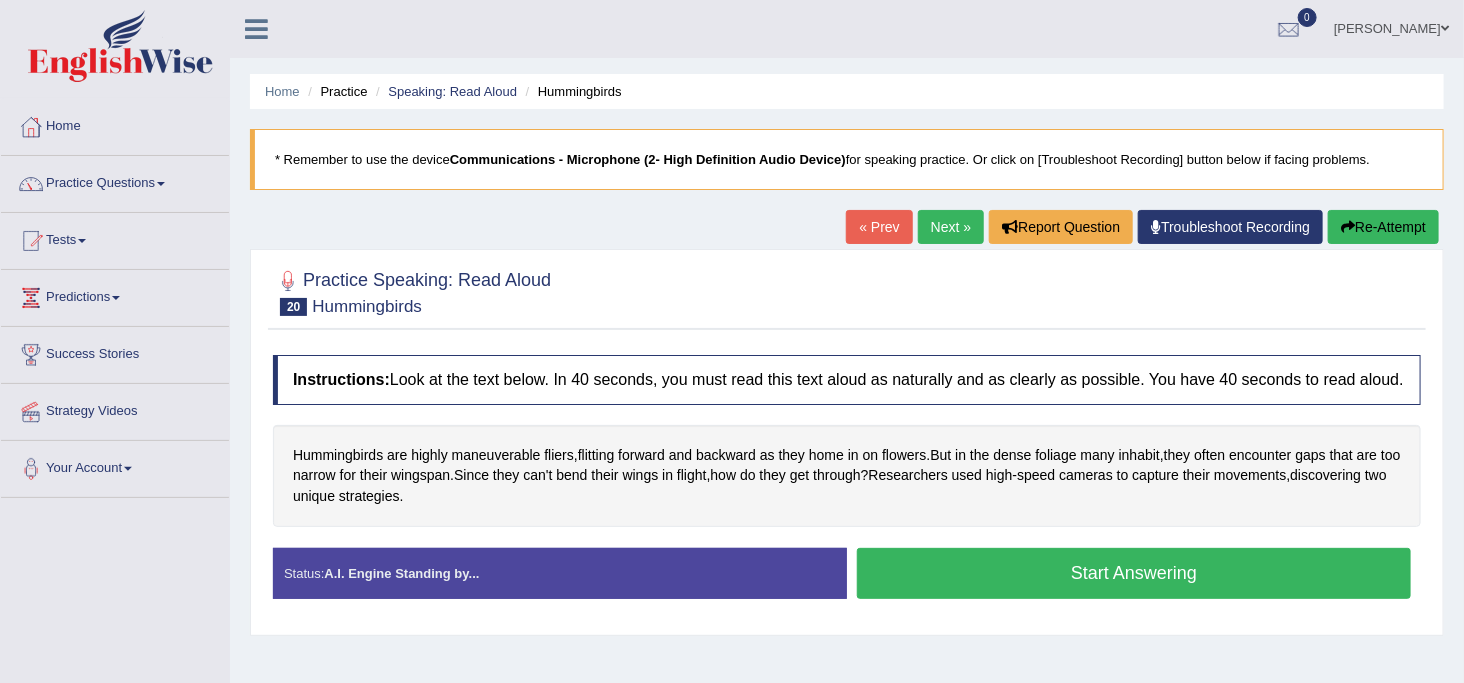 click on "Start Answering" at bounding box center (1134, 573) 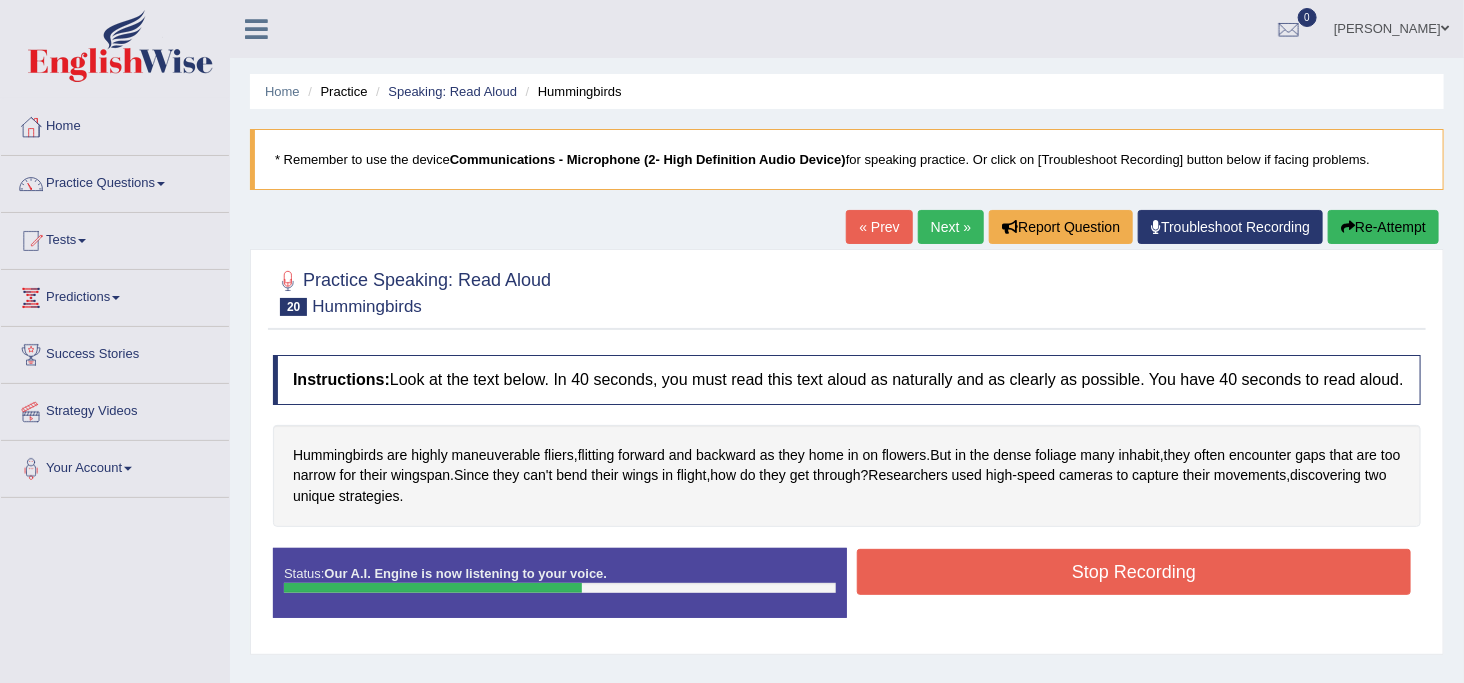 click on "Stop Recording" at bounding box center (1134, 572) 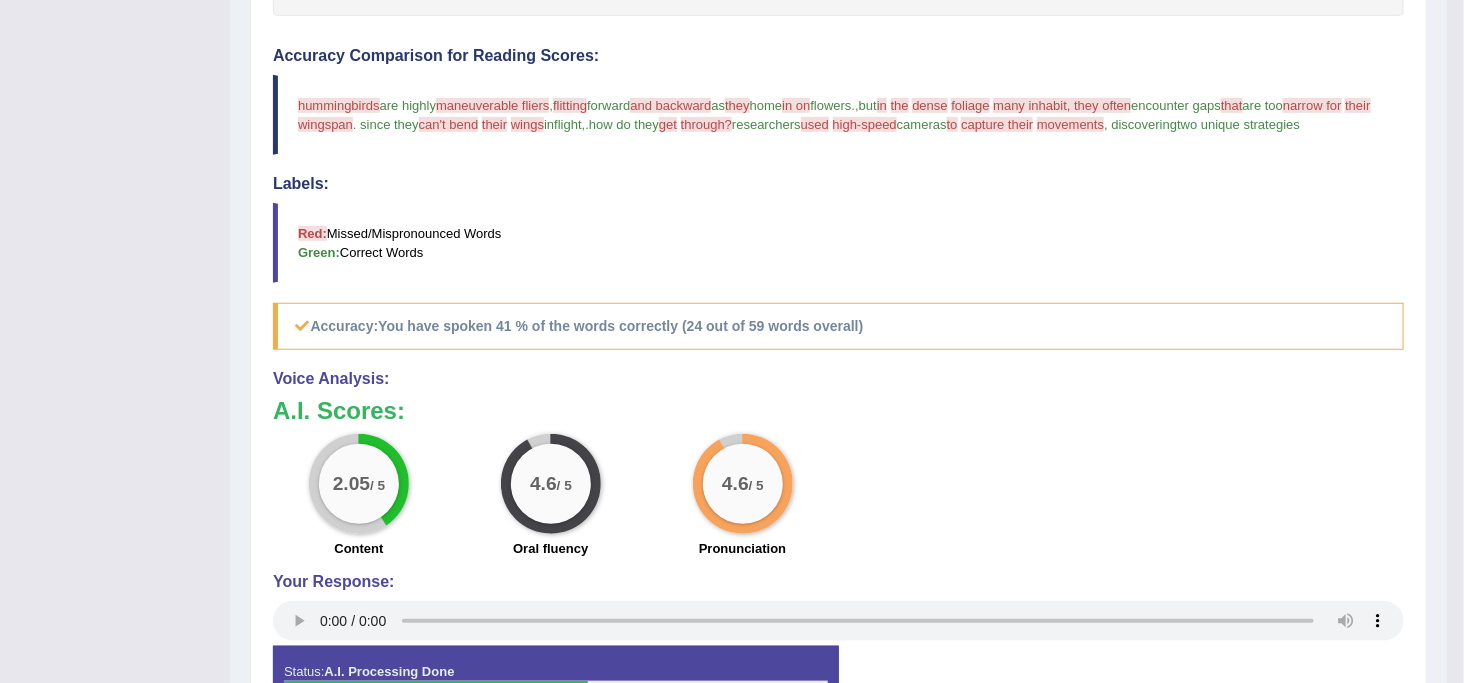 scroll, scrollTop: 533, scrollLeft: 0, axis: vertical 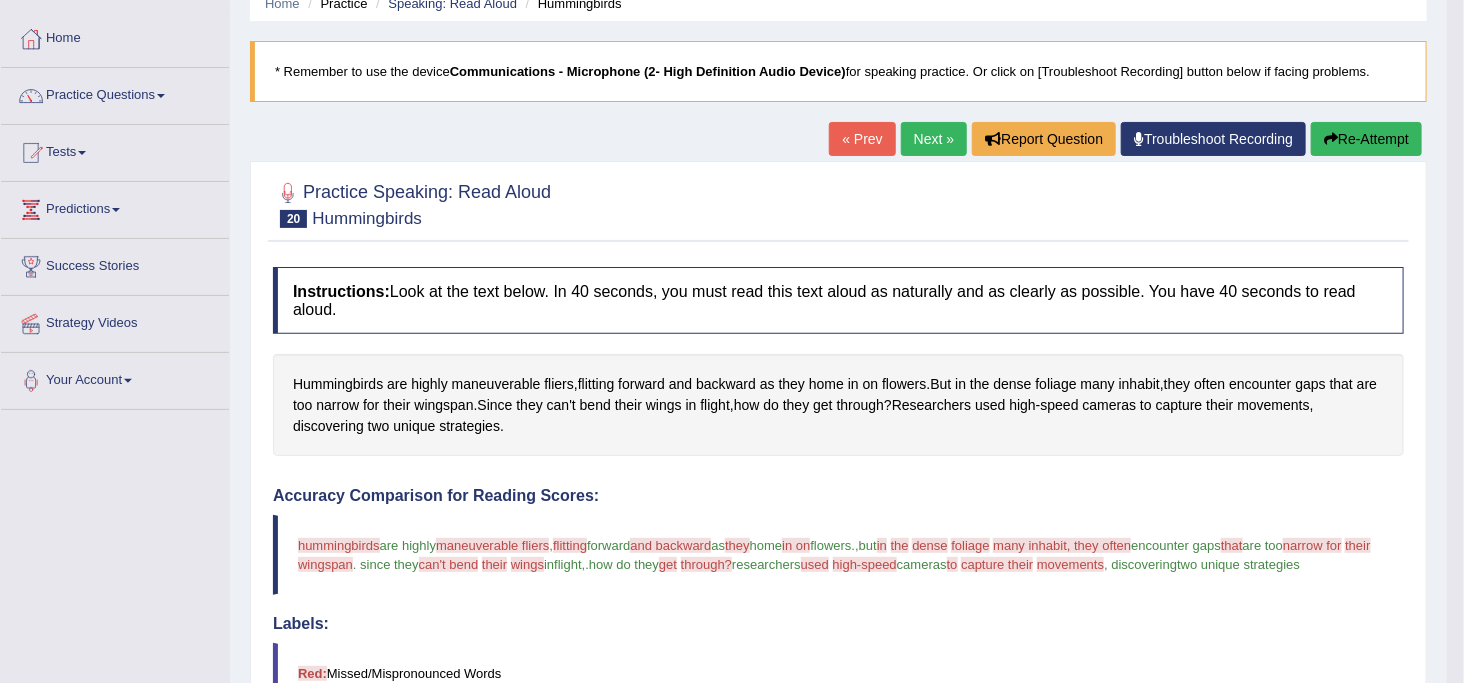 click on "Next »" at bounding box center (934, 139) 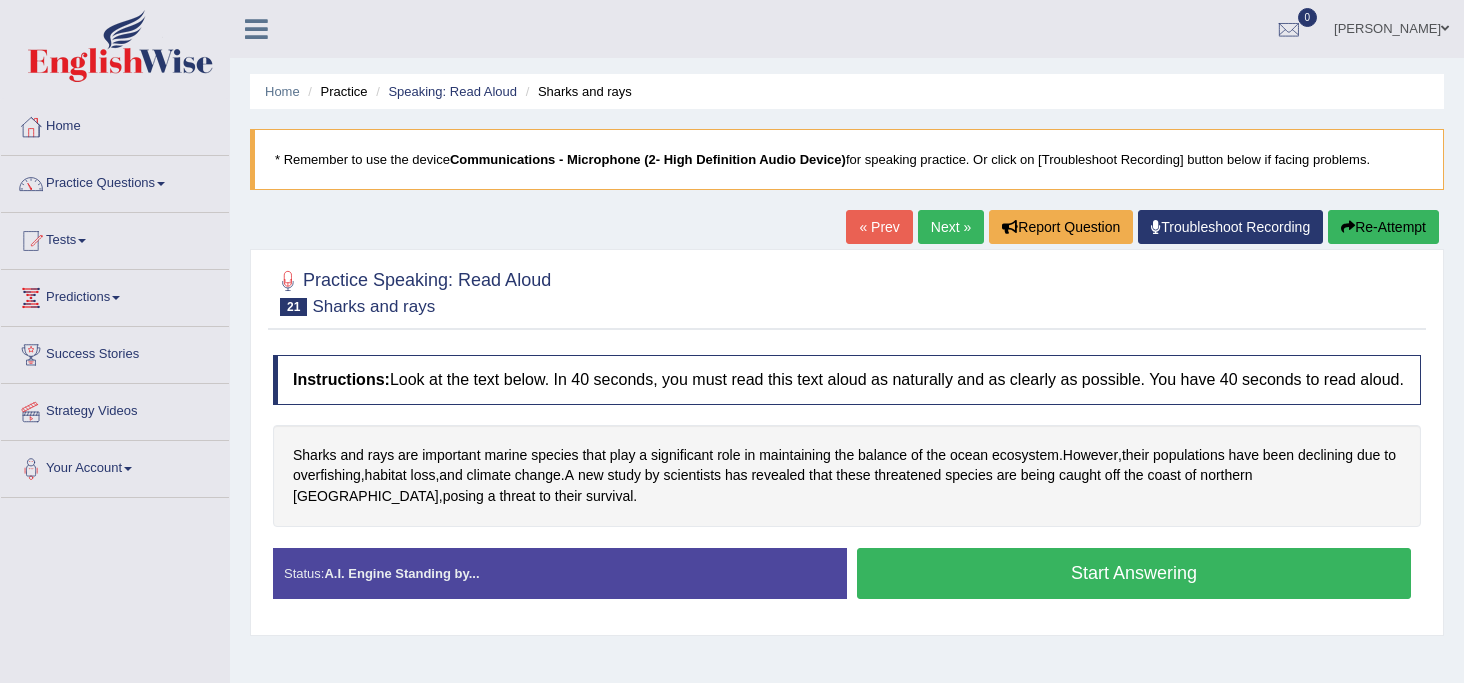 scroll, scrollTop: 0, scrollLeft: 0, axis: both 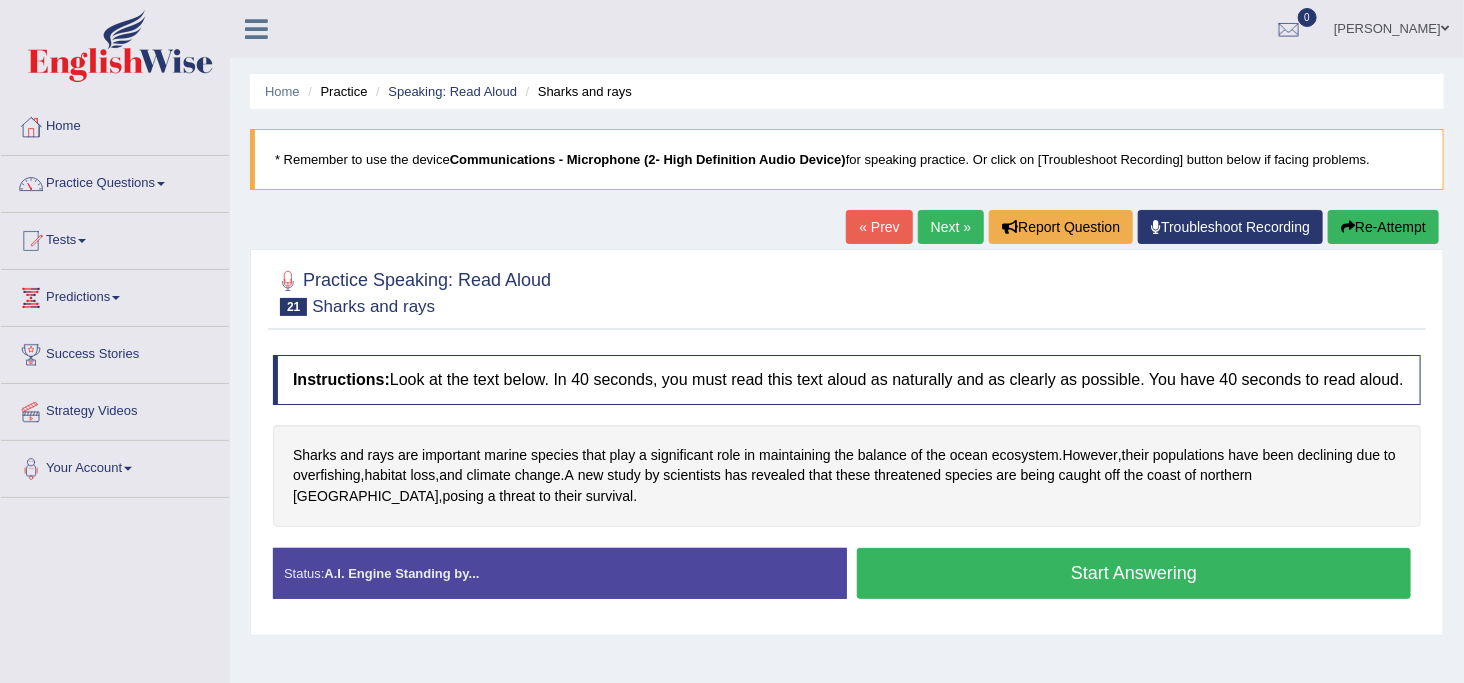 click on "Start Answering" at bounding box center [1134, 573] 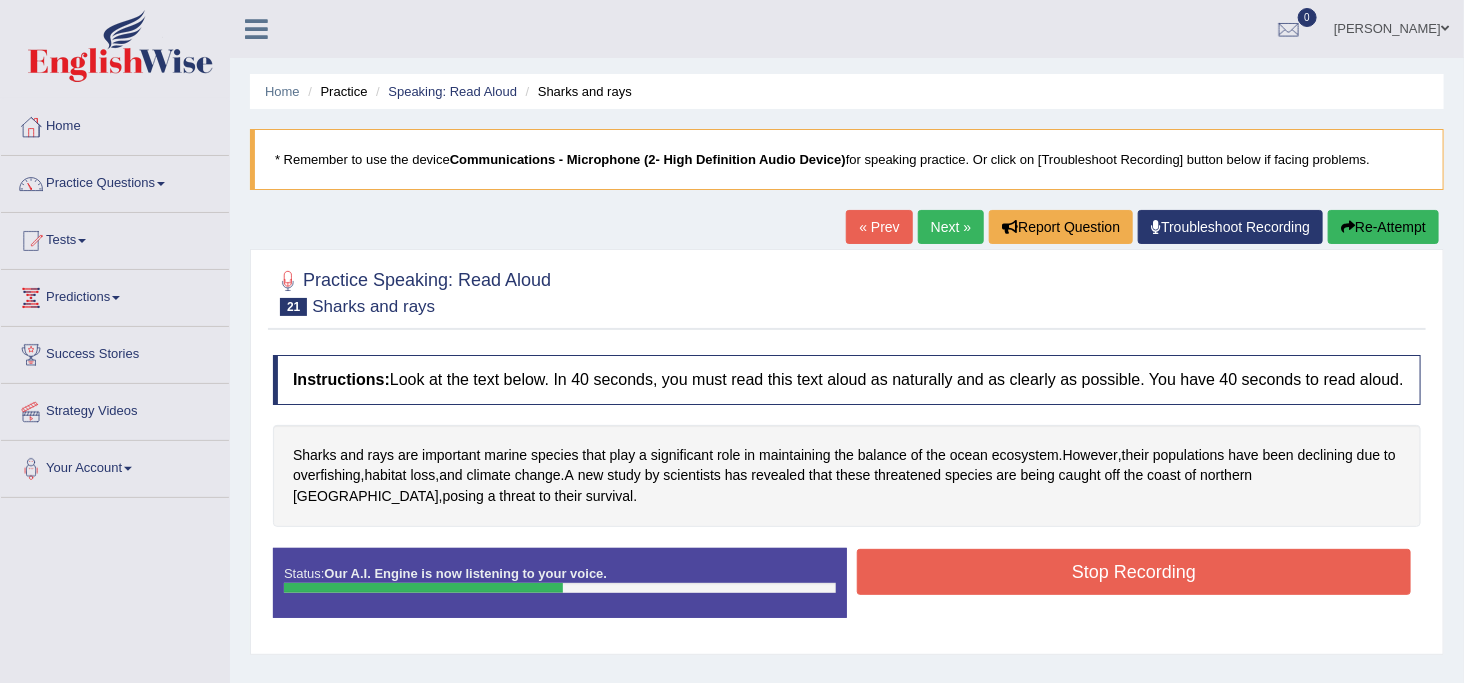 click on "Stop Recording" at bounding box center [1134, 572] 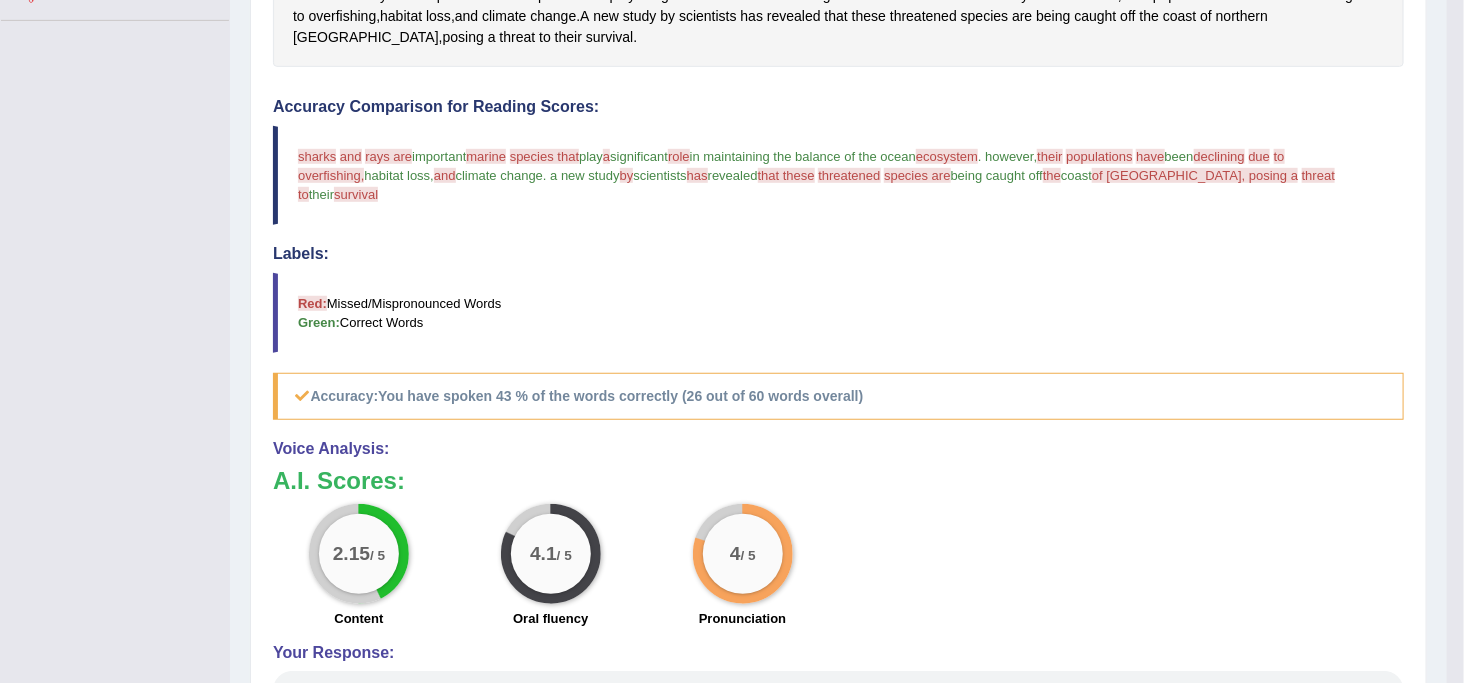 scroll, scrollTop: 488, scrollLeft: 0, axis: vertical 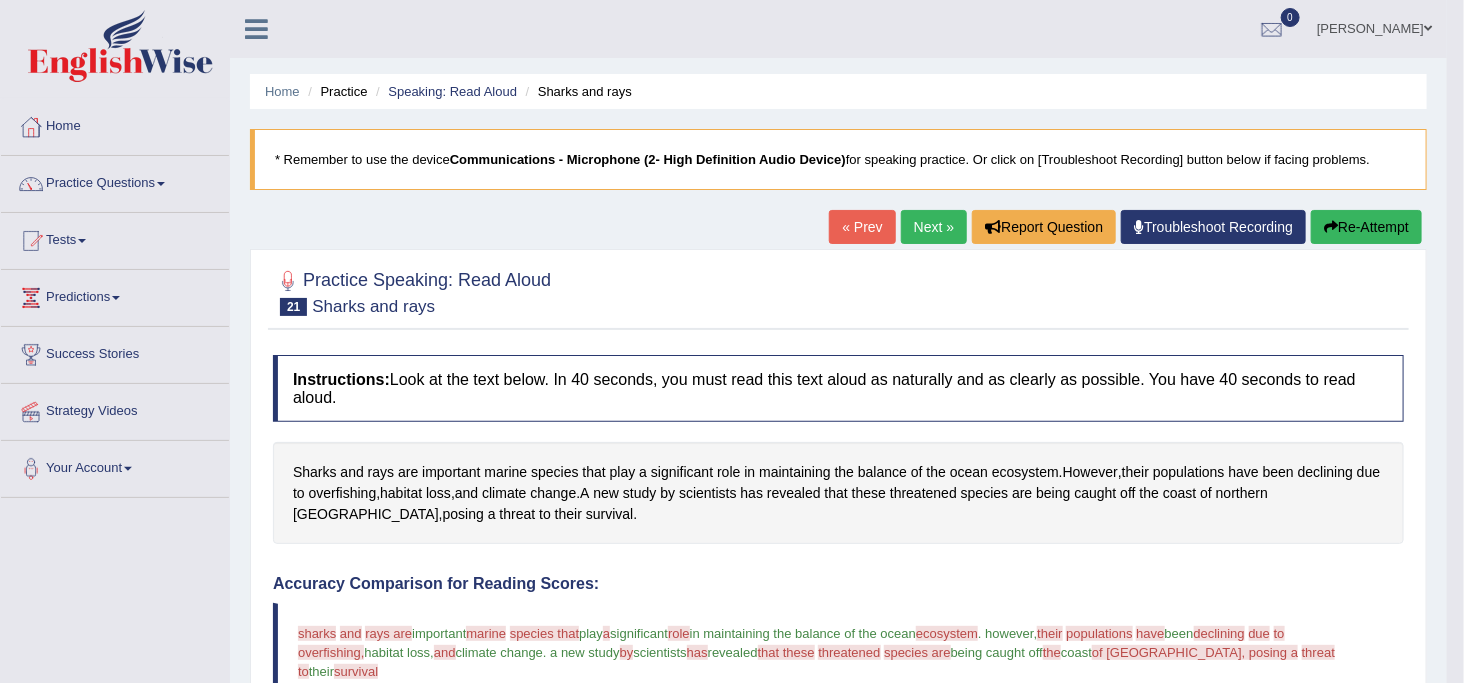 click on "Next »" at bounding box center [934, 227] 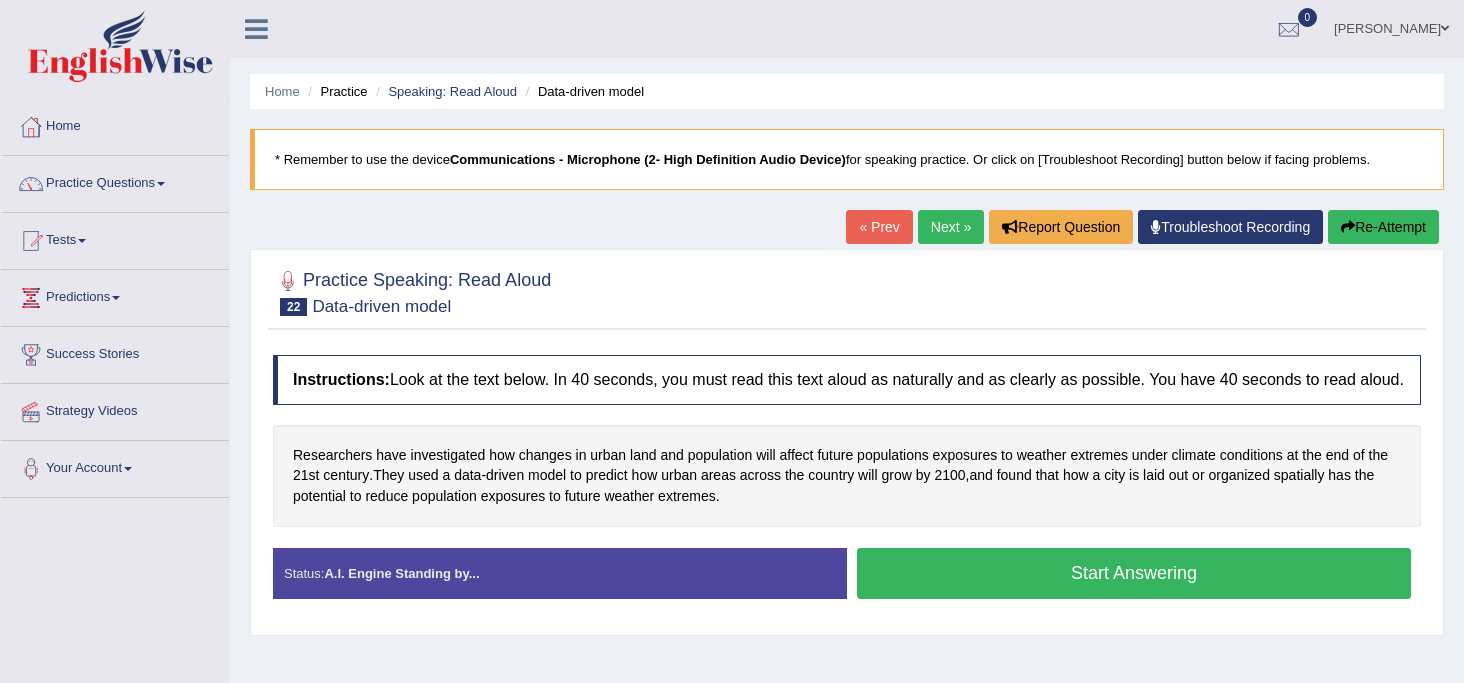 scroll, scrollTop: 0, scrollLeft: 0, axis: both 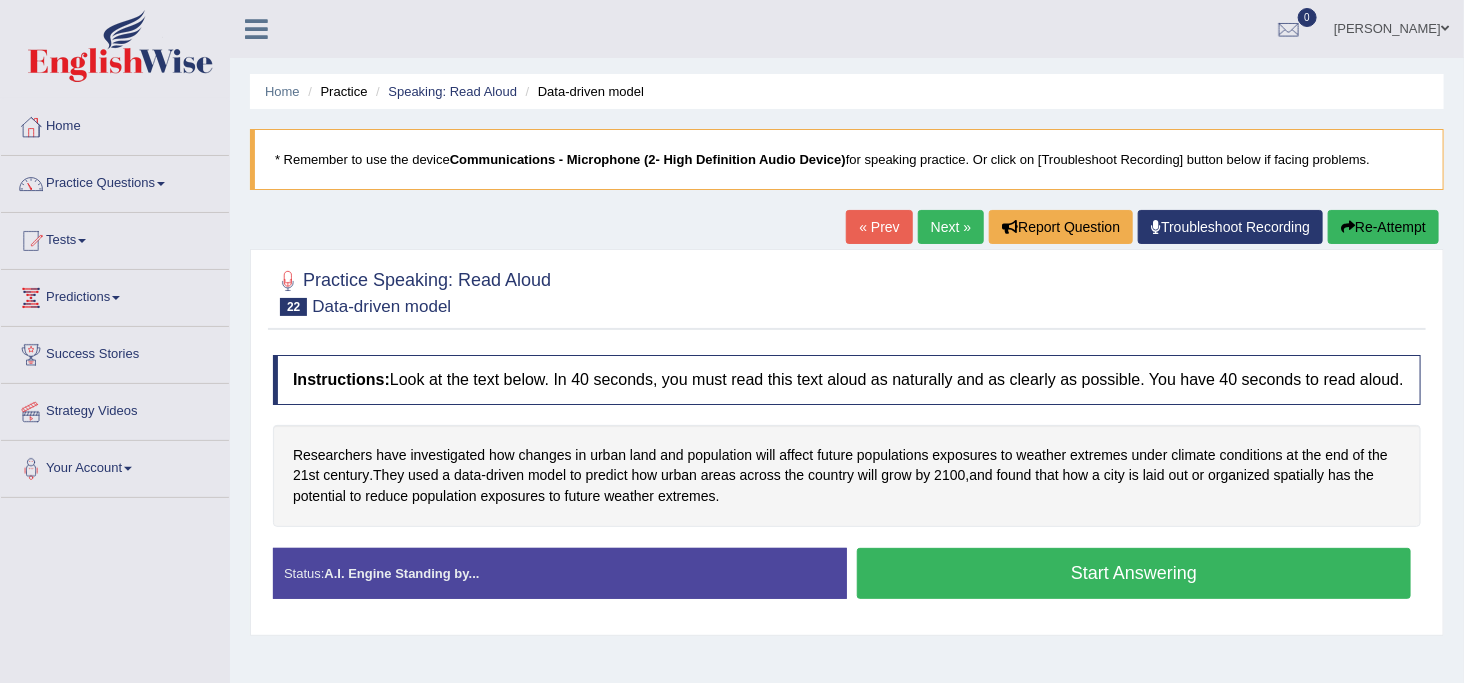 click on "Start Answering" at bounding box center [1134, 573] 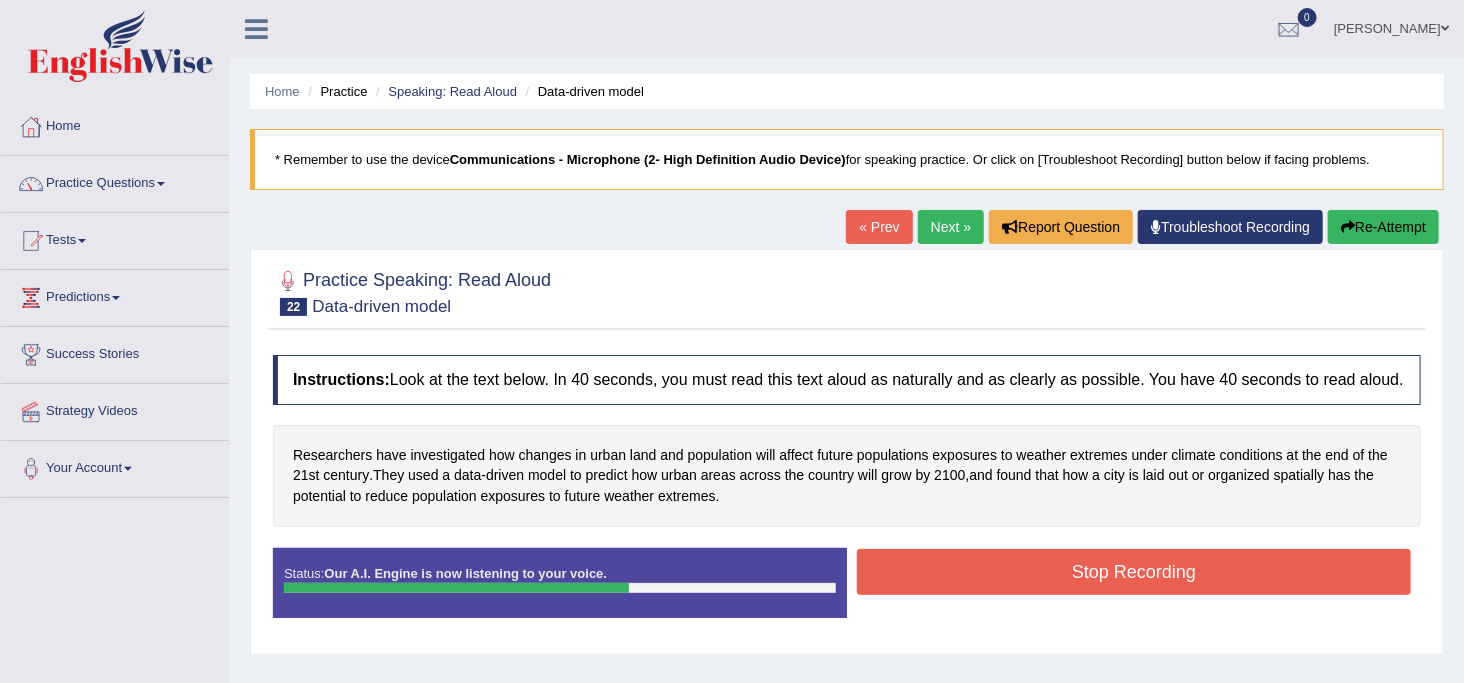 click on "Stop Recording" at bounding box center (1134, 572) 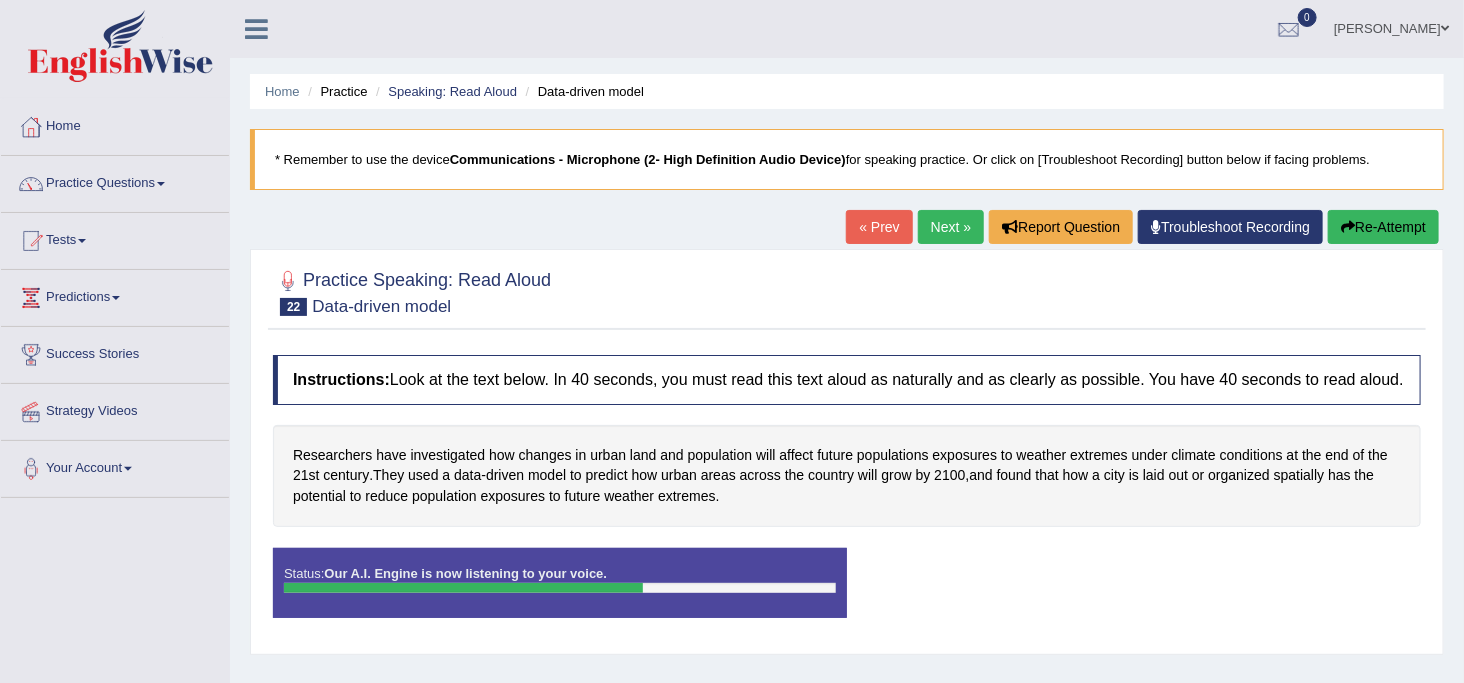 click on "Status:  Our A.I. Engine is now listening to your voice. Start Answering Stop Recording" at bounding box center (847, 593) 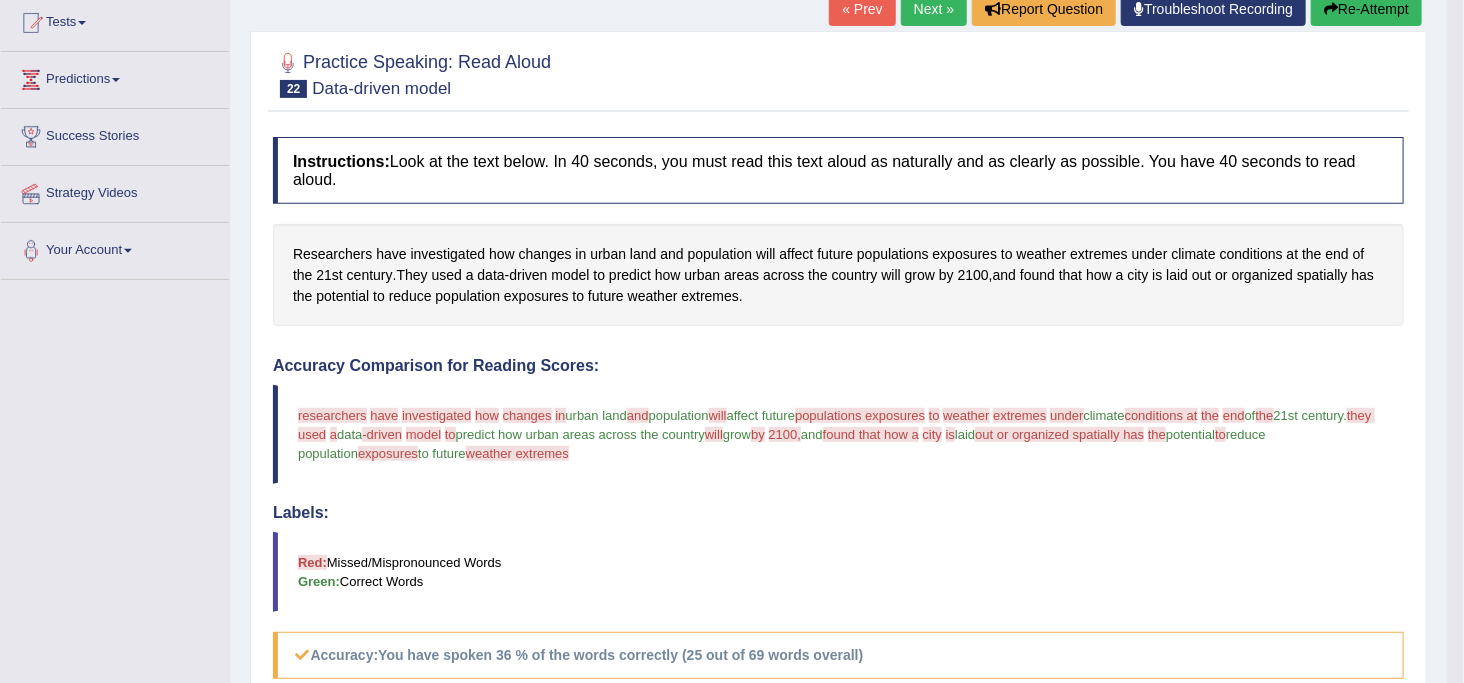 scroll, scrollTop: 177, scrollLeft: 0, axis: vertical 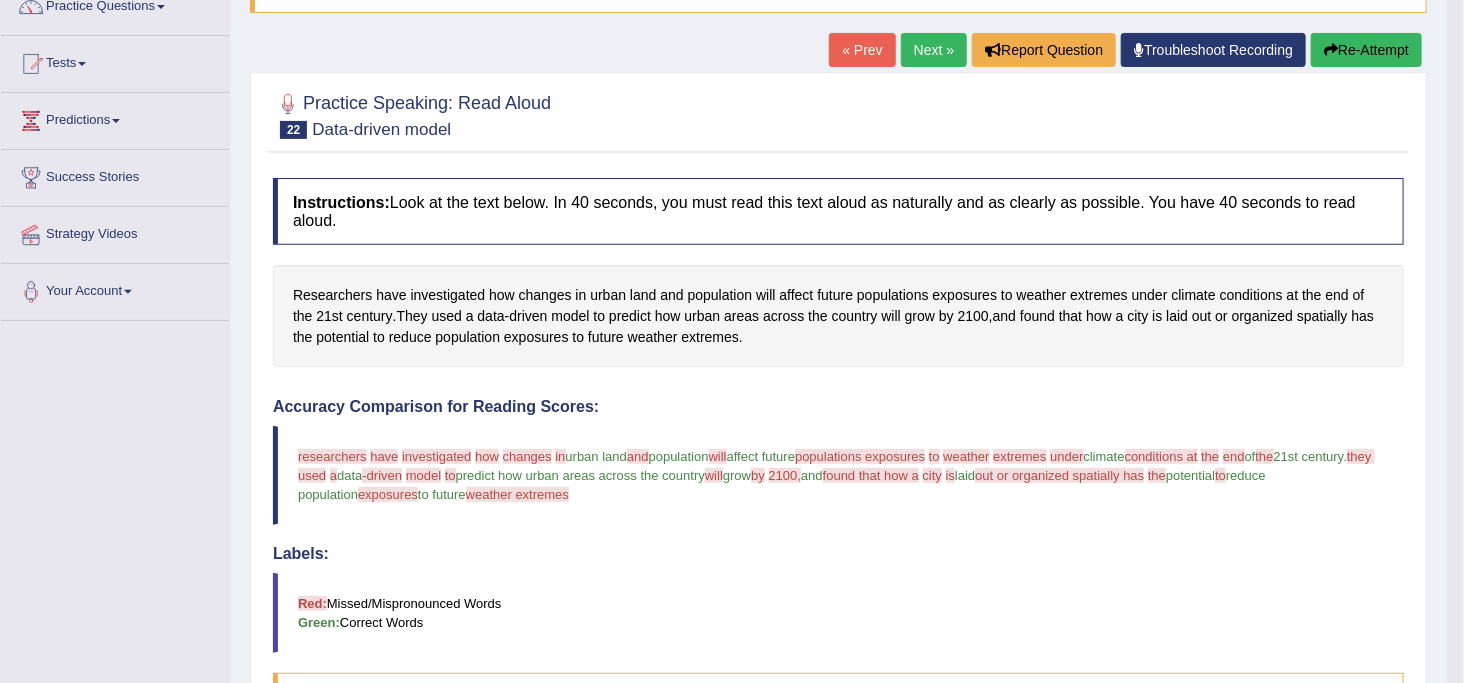 click on "Next »" at bounding box center (934, 50) 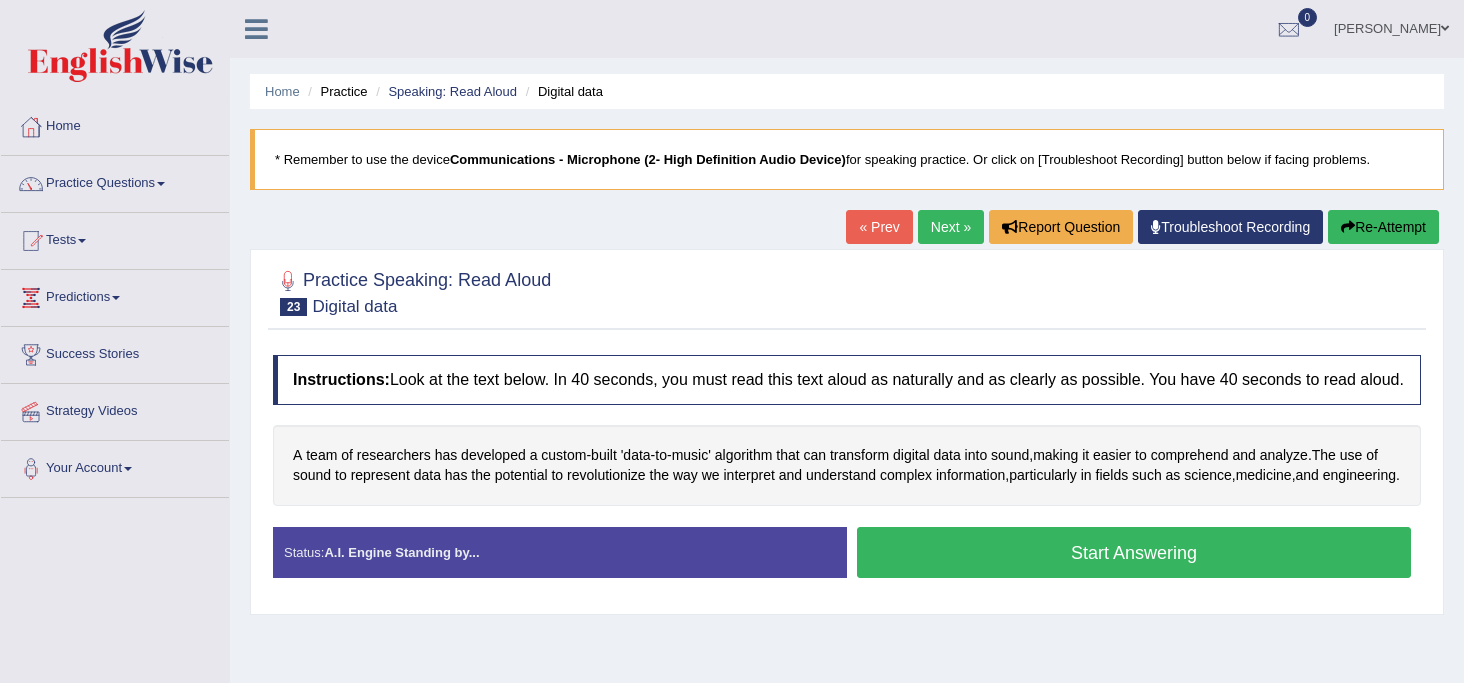 scroll, scrollTop: 0, scrollLeft: 0, axis: both 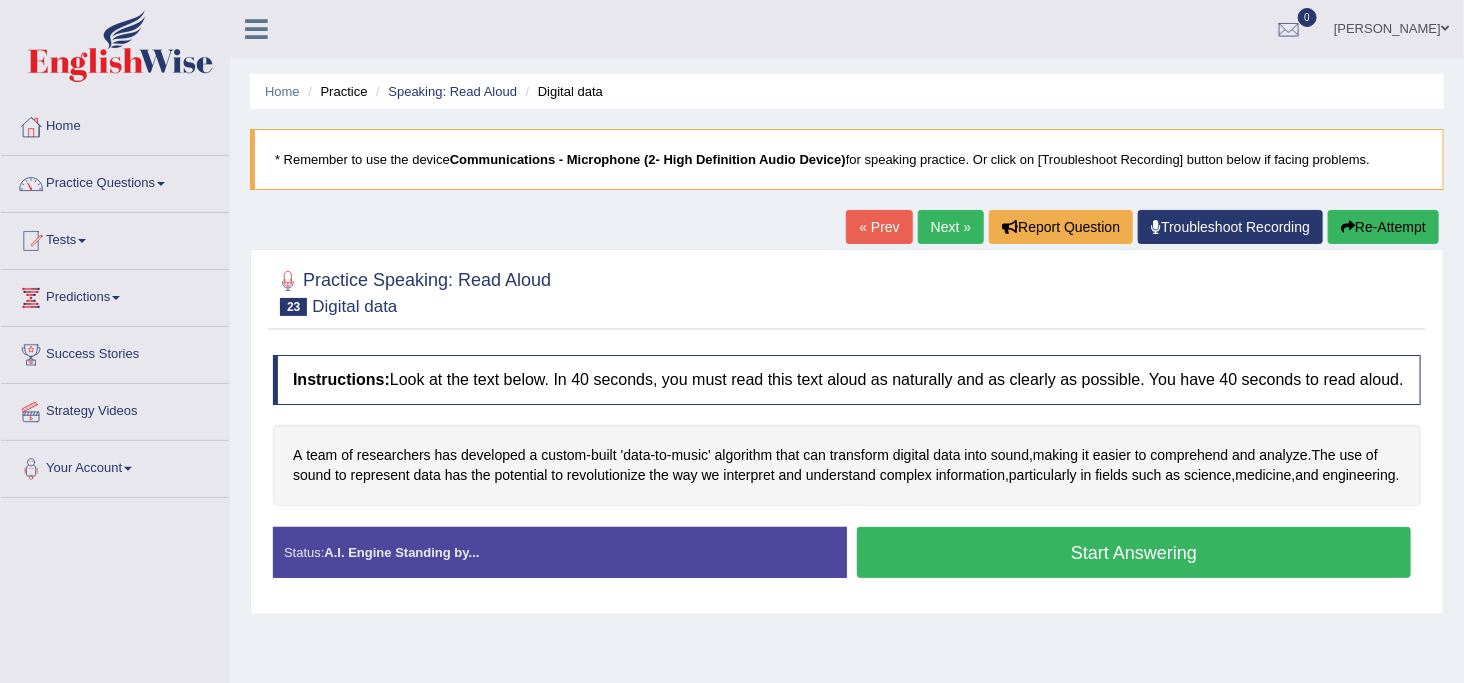 click on "Start Answering" at bounding box center (1134, 552) 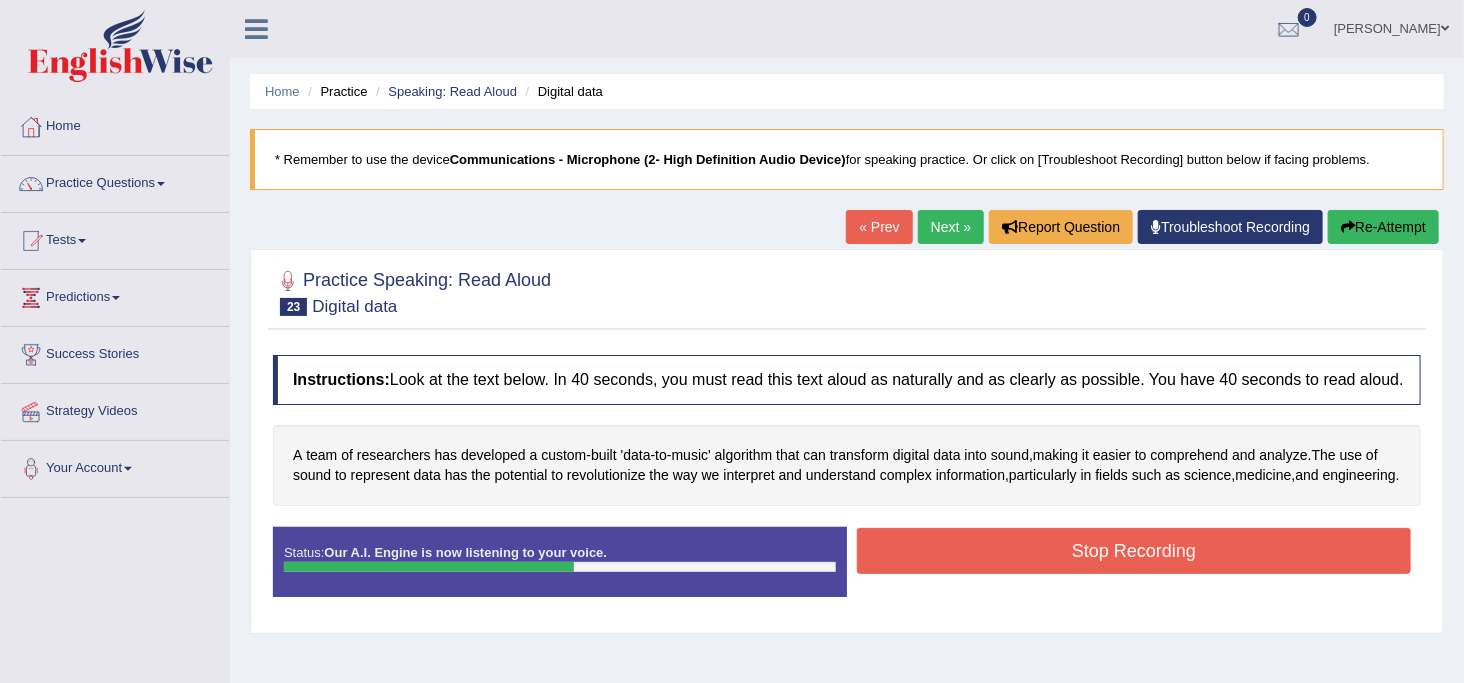 click on "Stop Recording" at bounding box center (1134, 551) 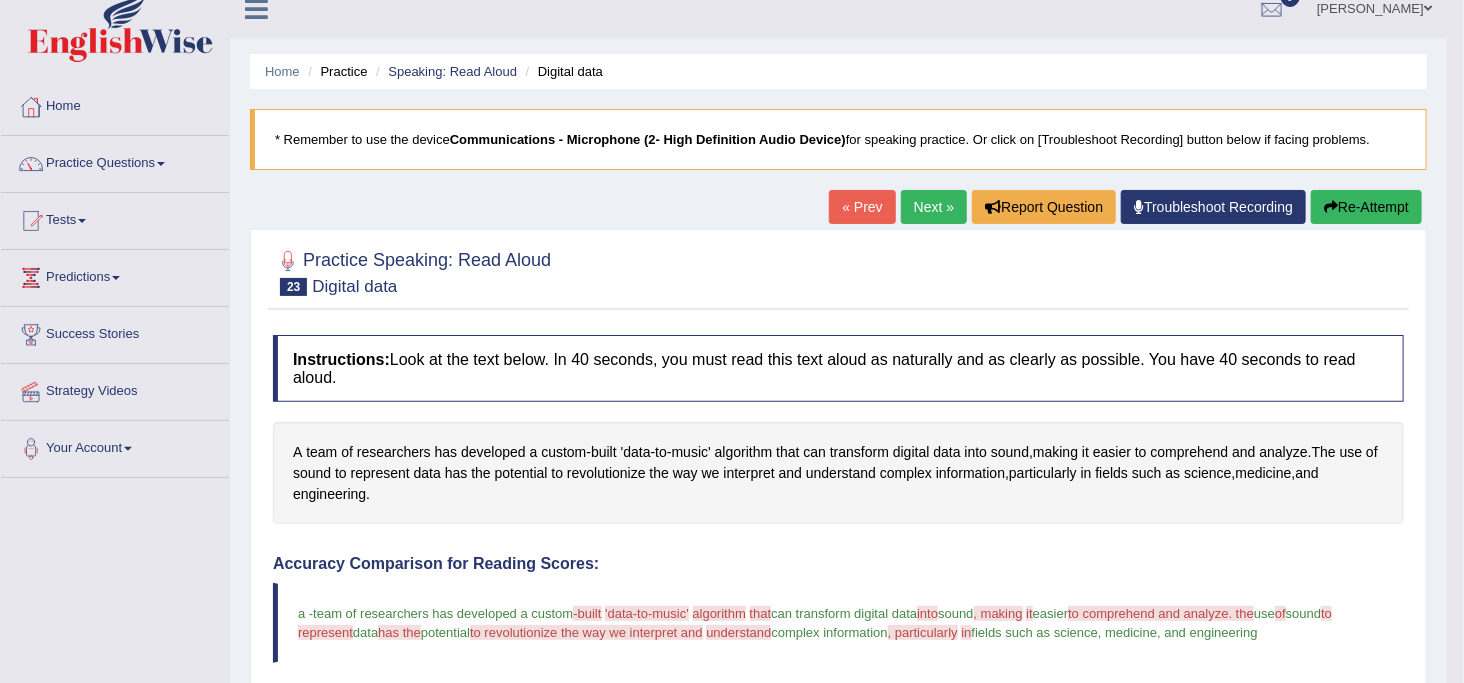 scroll, scrollTop: 0, scrollLeft: 0, axis: both 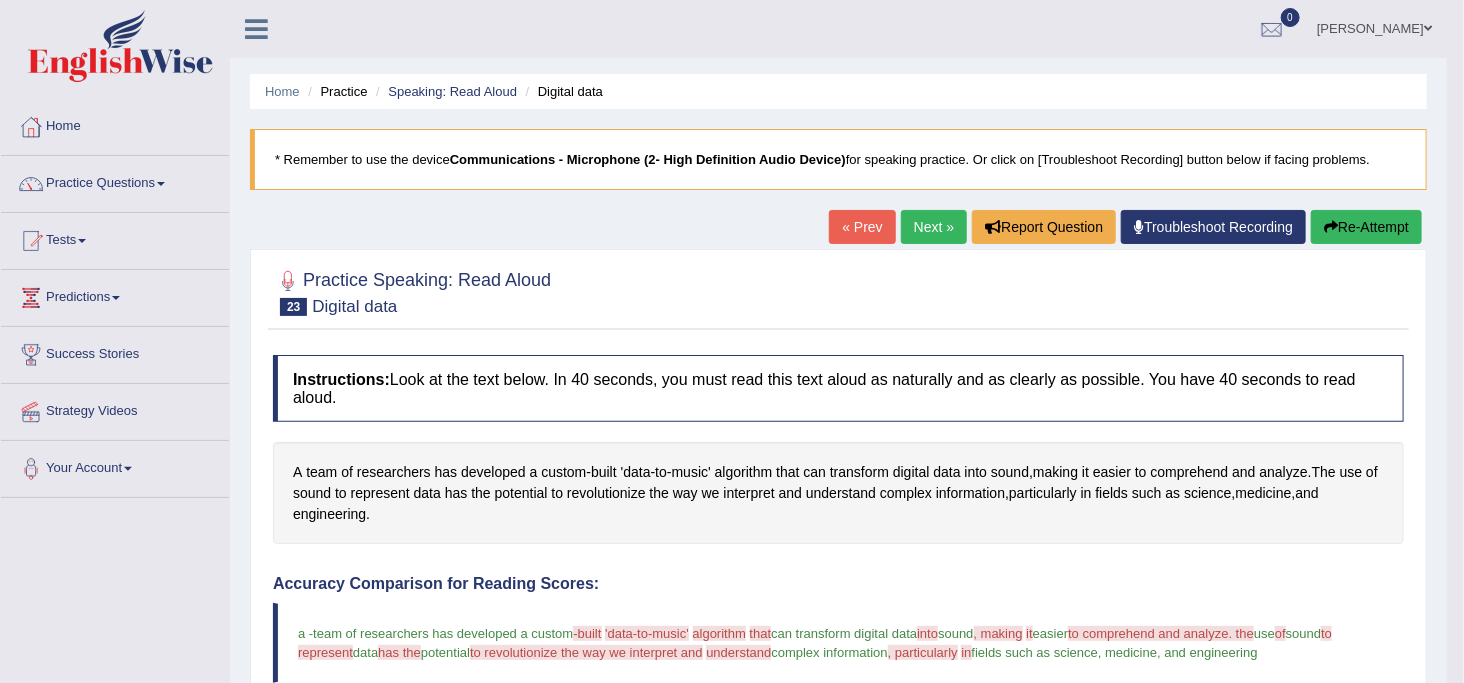 click on "Next »" at bounding box center [934, 227] 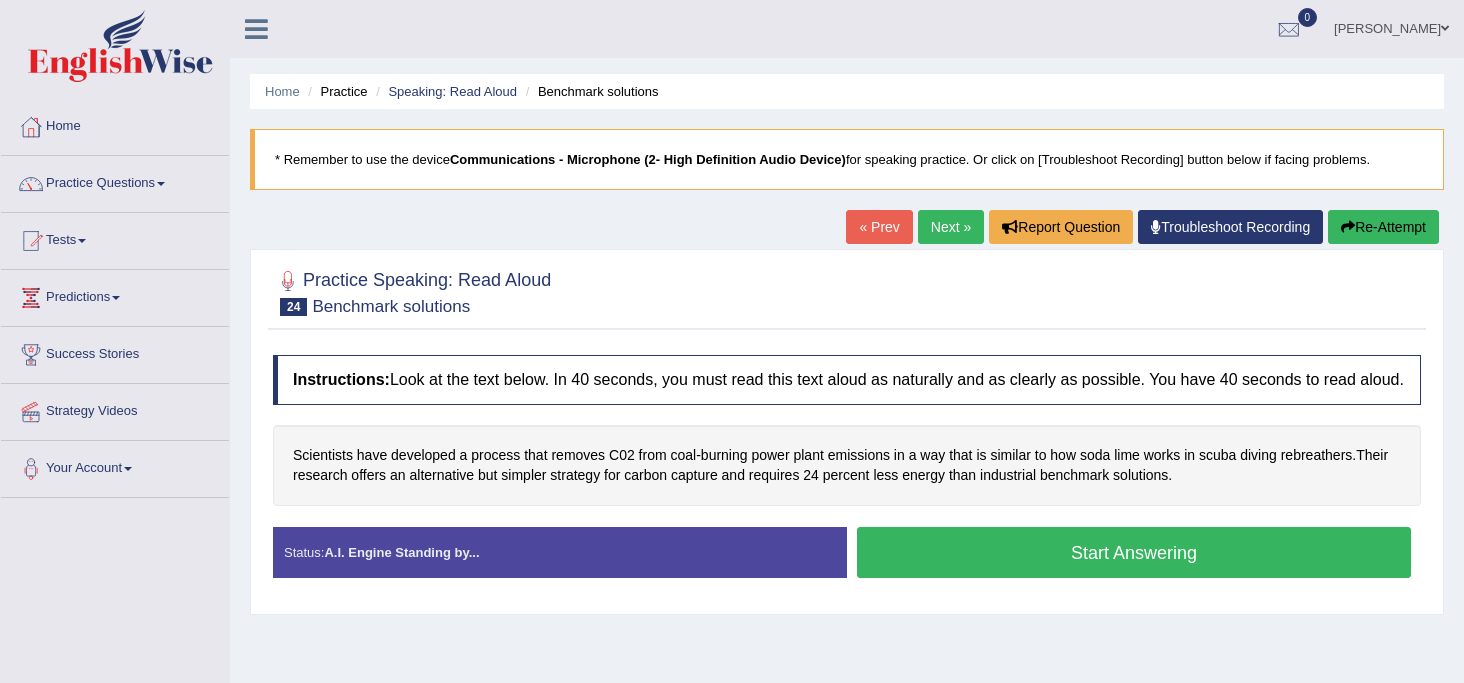scroll, scrollTop: 0, scrollLeft: 0, axis: both 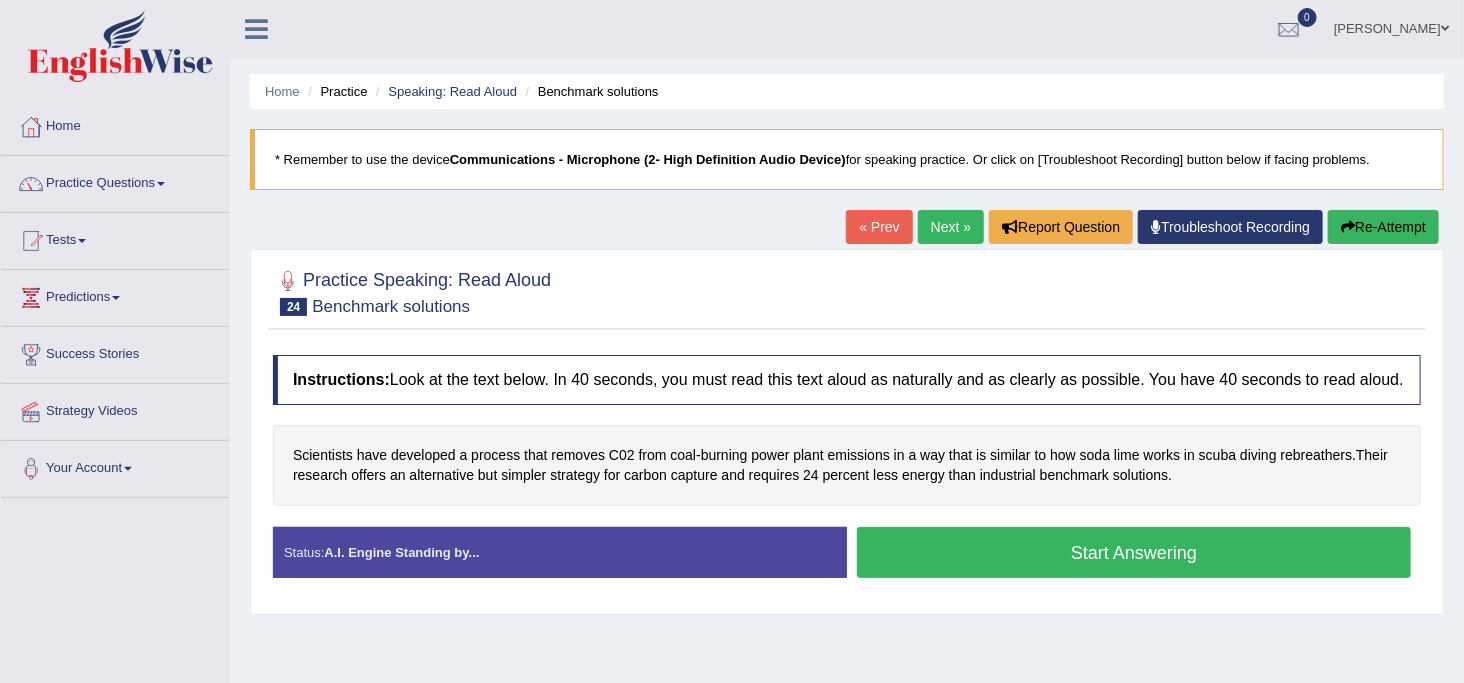 click on "Start Answering" at bounding box center [1134, 552] 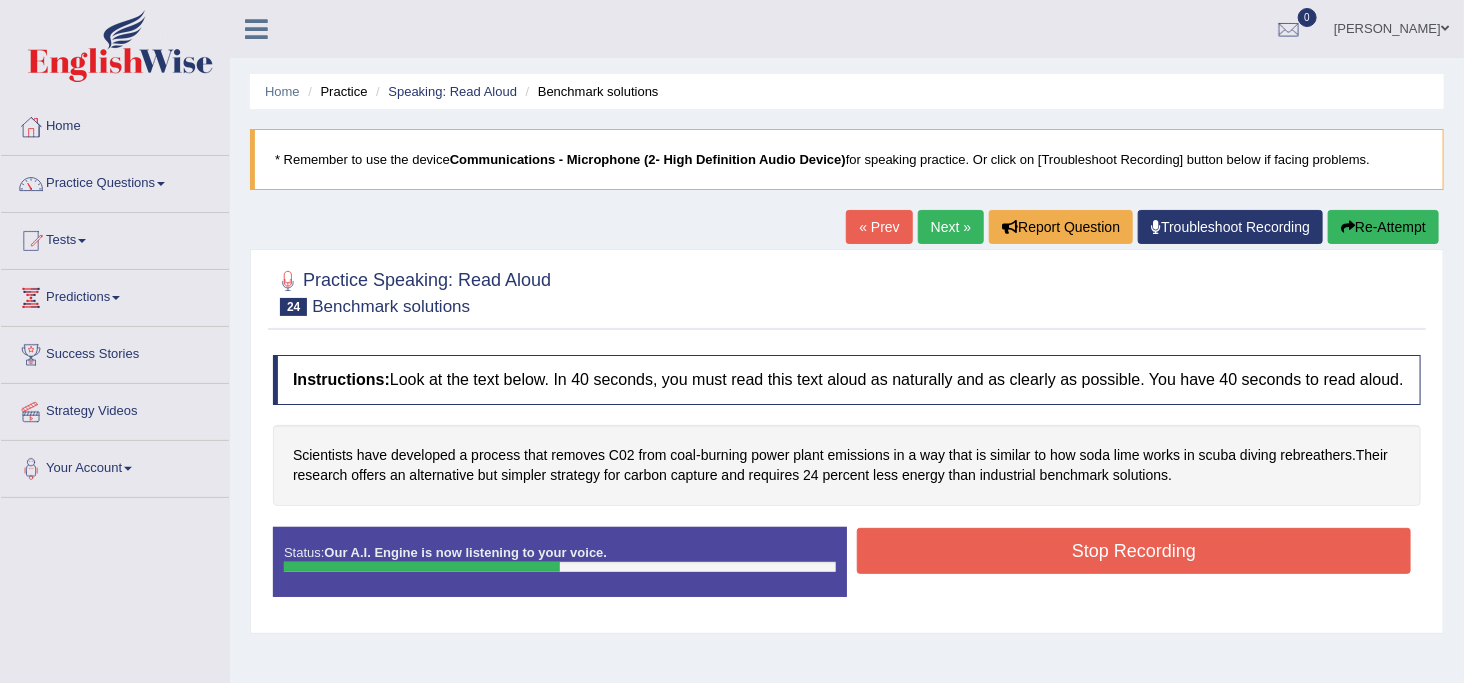 click on "Stop Recording" at bounding box center [1134, 551] 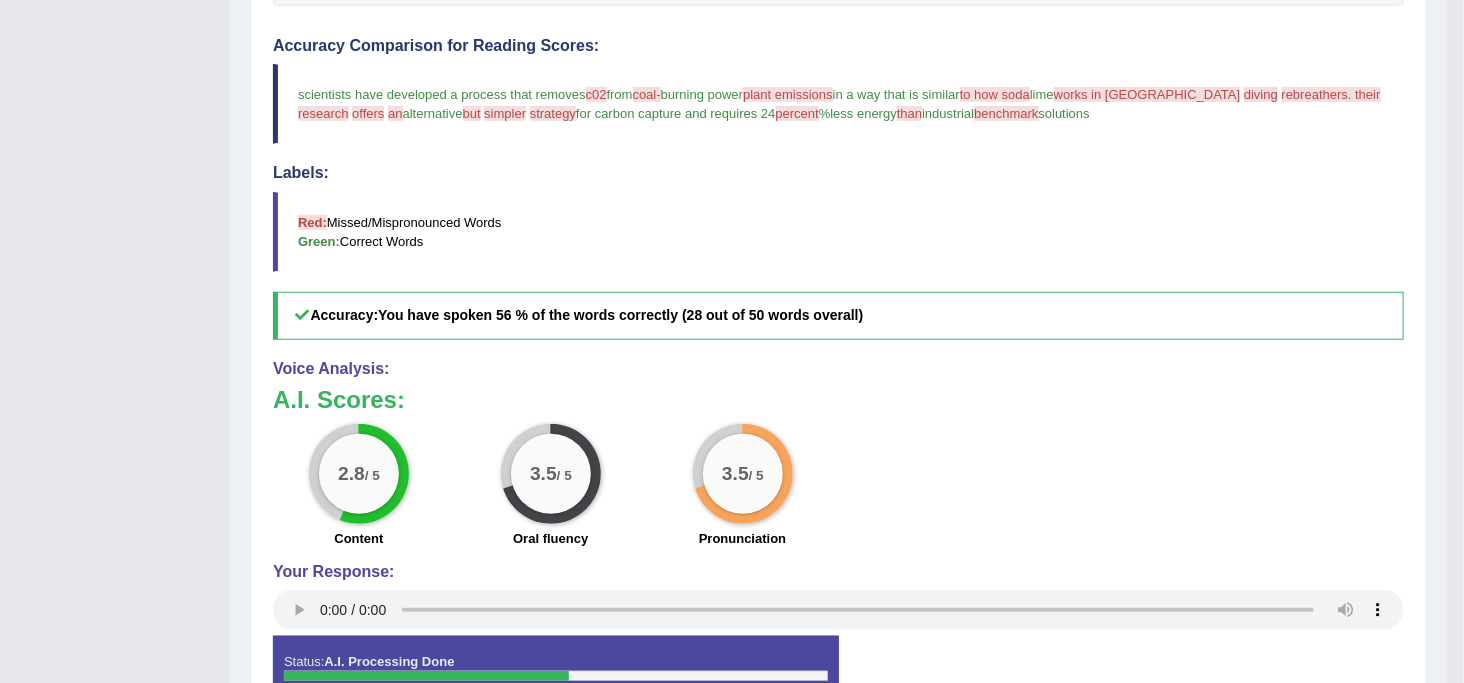 scroll, scrollTop: 533, scrollLeft: 0, axis: vertical 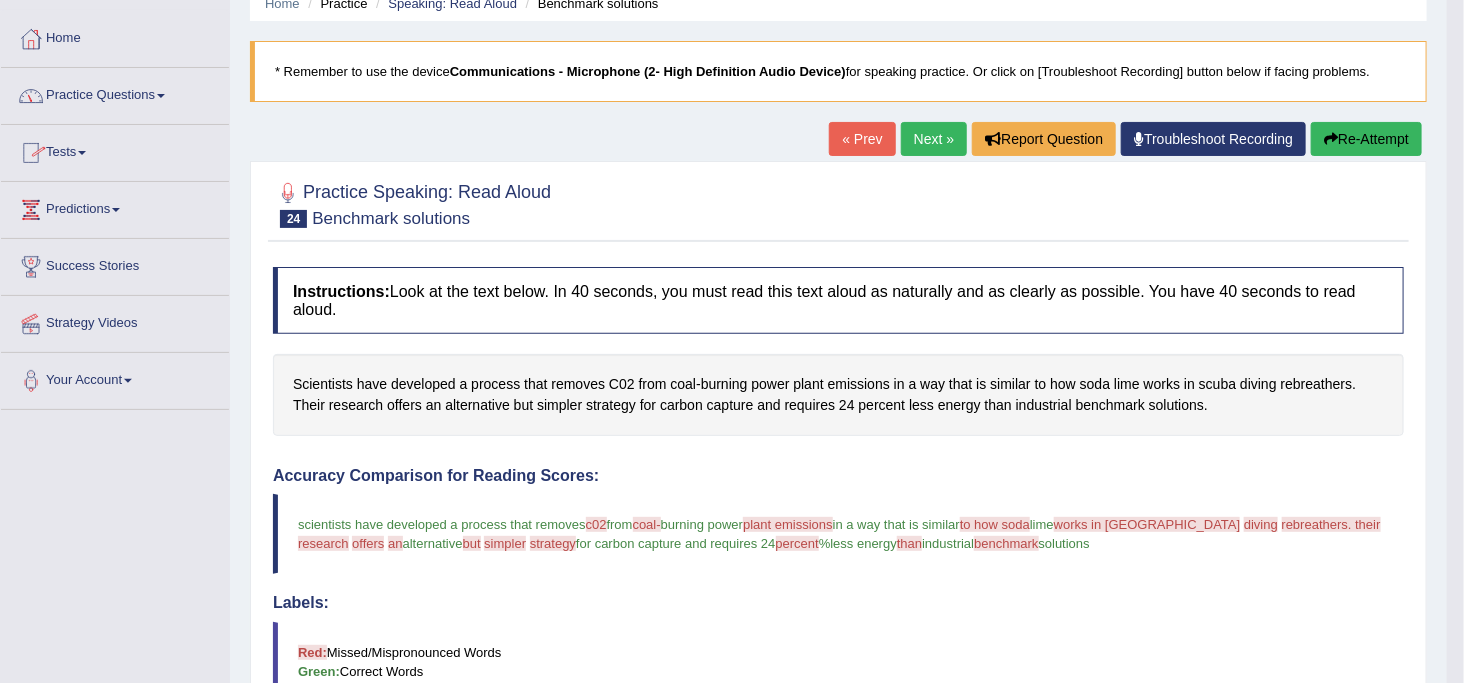 click on "Practice Questions" at bounding box center (115, 93) 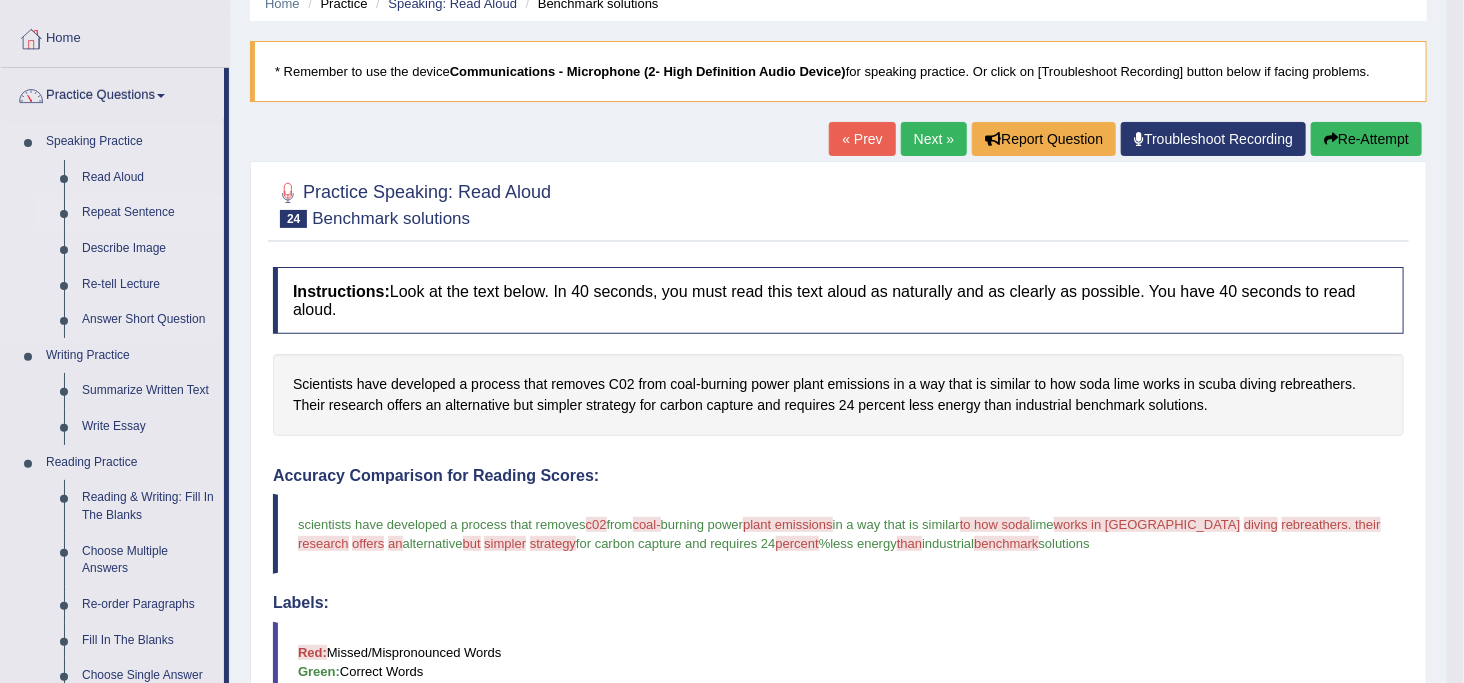 click on "Repeat Sentence" at bounding box center [148, 213] 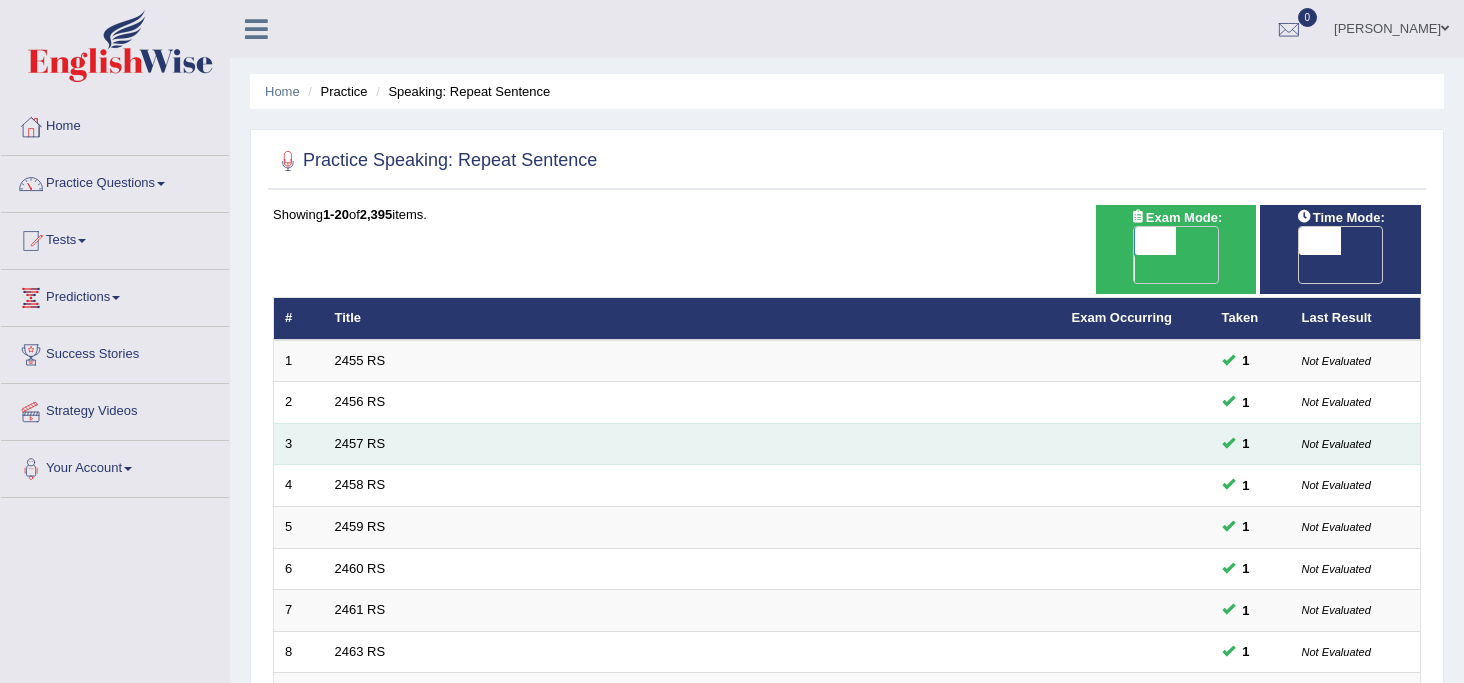 scroll, scrollTop: 0, scrollLeft: 0, axis: both 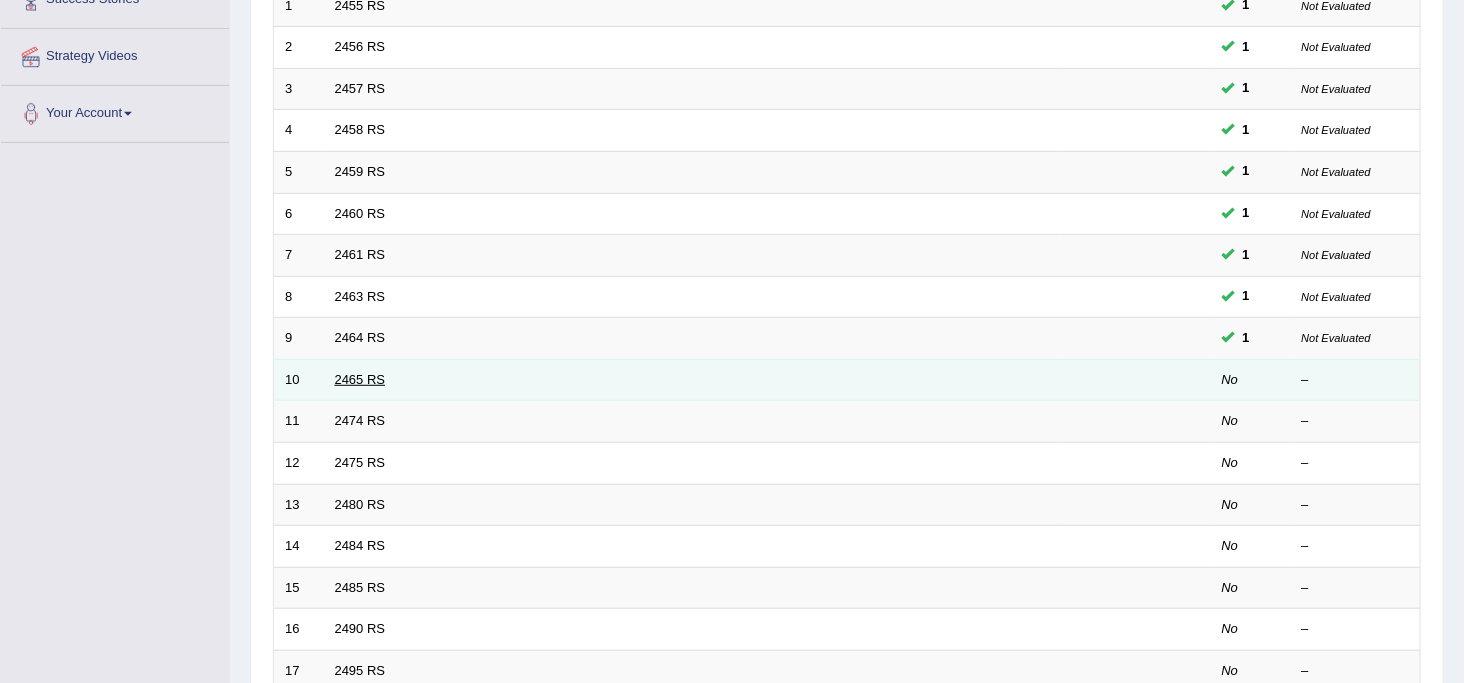 click on "2465 RS" at bounding box center (360, 379) 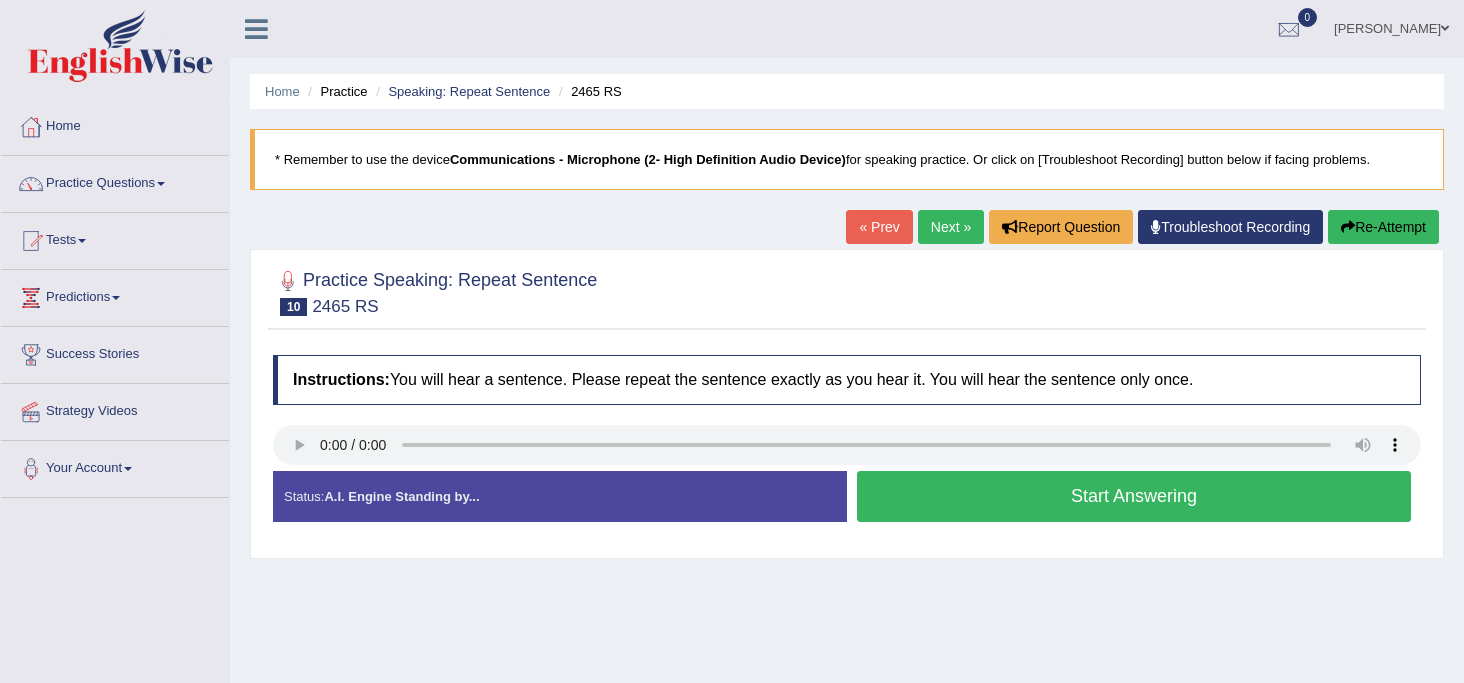 scroll, scrollTop: 0, scrollLeft: 0, axis: both 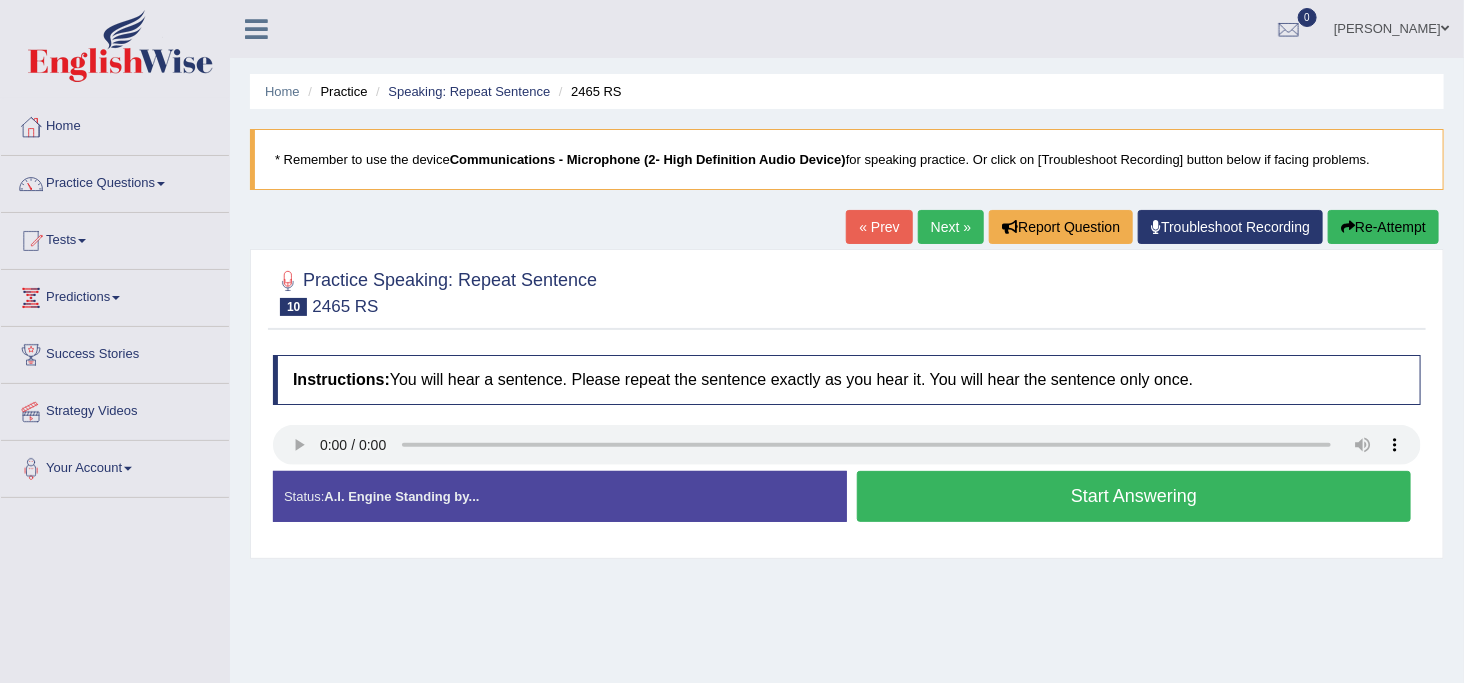 click on "Start Answering" at bounding box center (1134, 496) 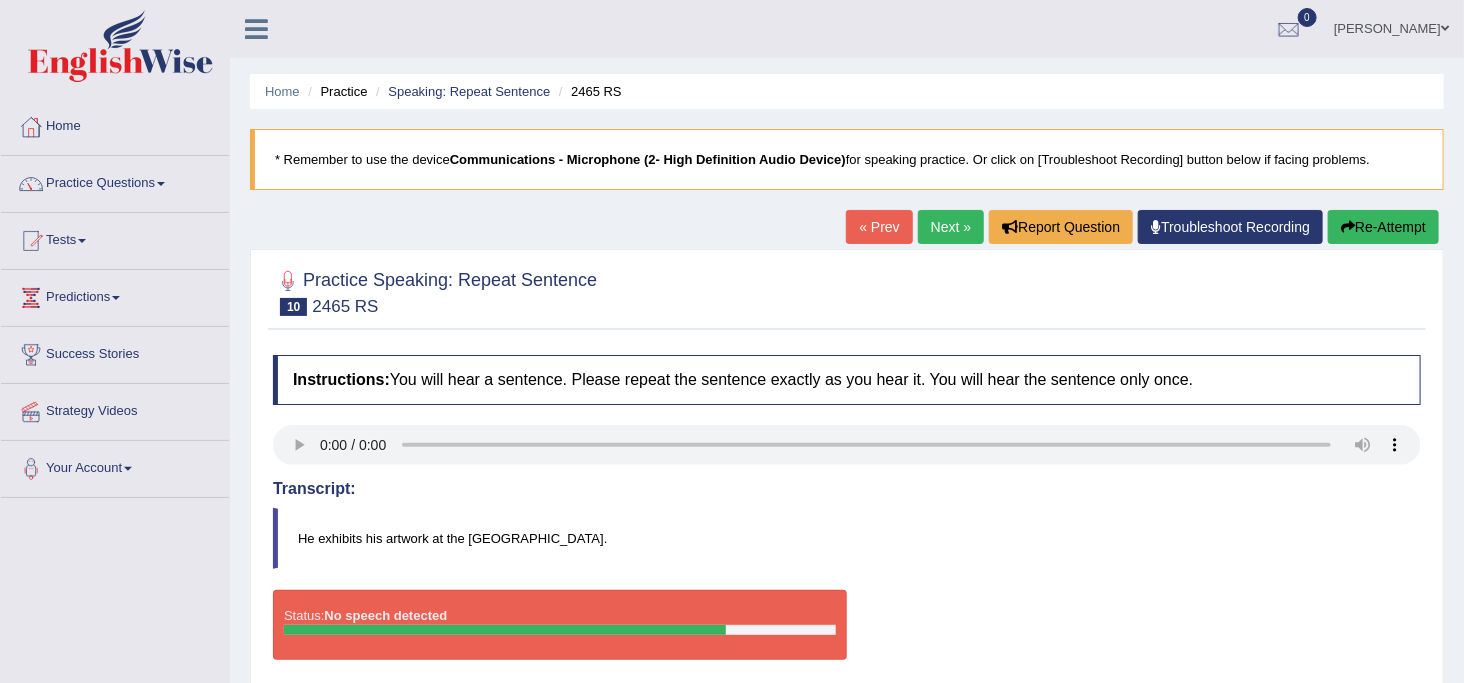 click on "He exhibits his artwork at the [GEOGRAPHIC_DATA]." at bounding box center [847, 538] 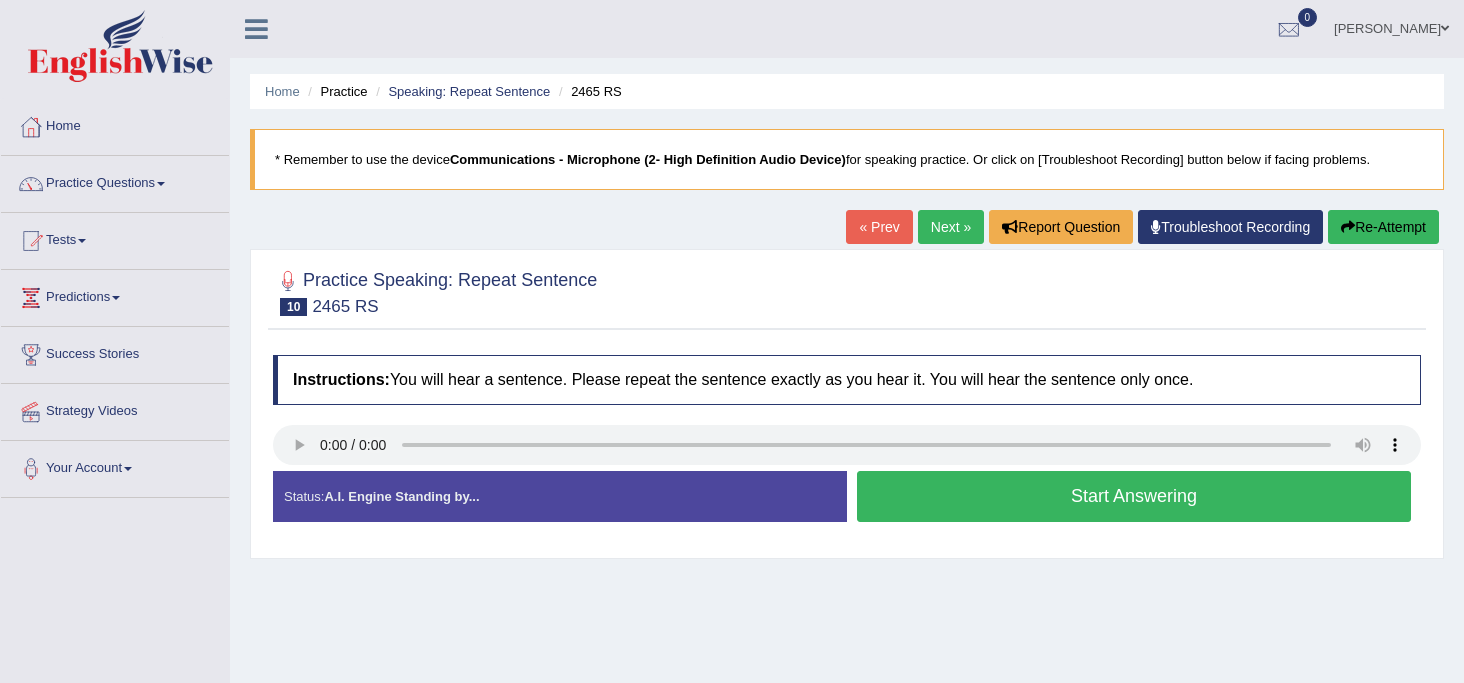 scroll, scrollTop: 0, scrollLeft: 0, axis: both 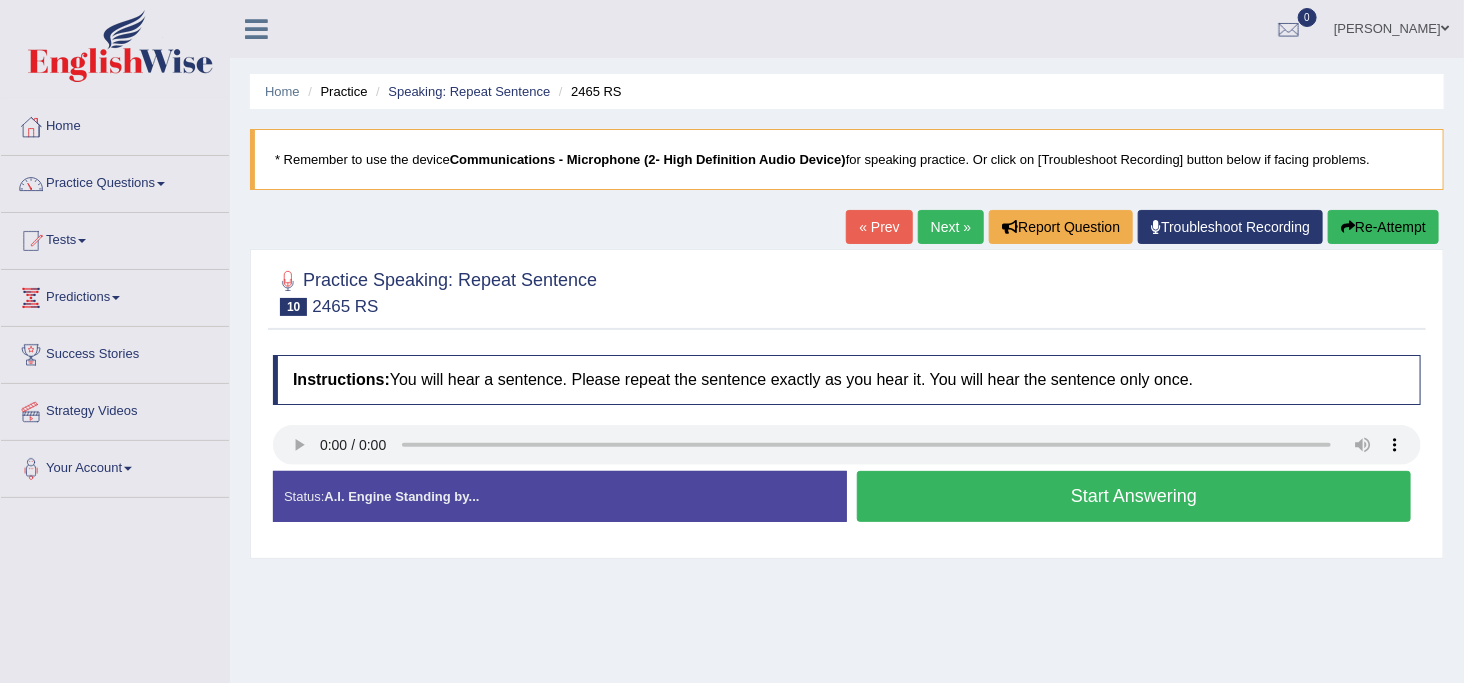 click on "Start Answering" at bounding box center [1134, 496] 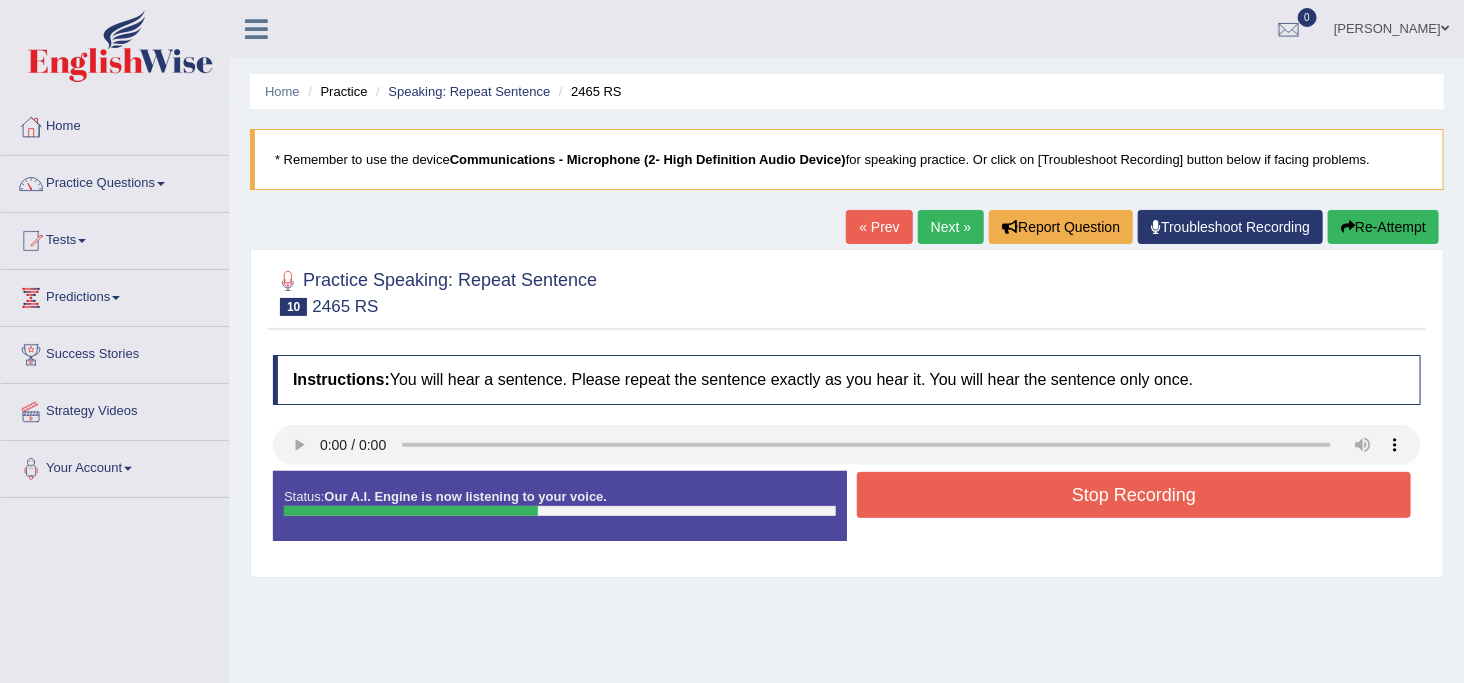 click on "Stop Recording" at bounding box center [1134, 495] 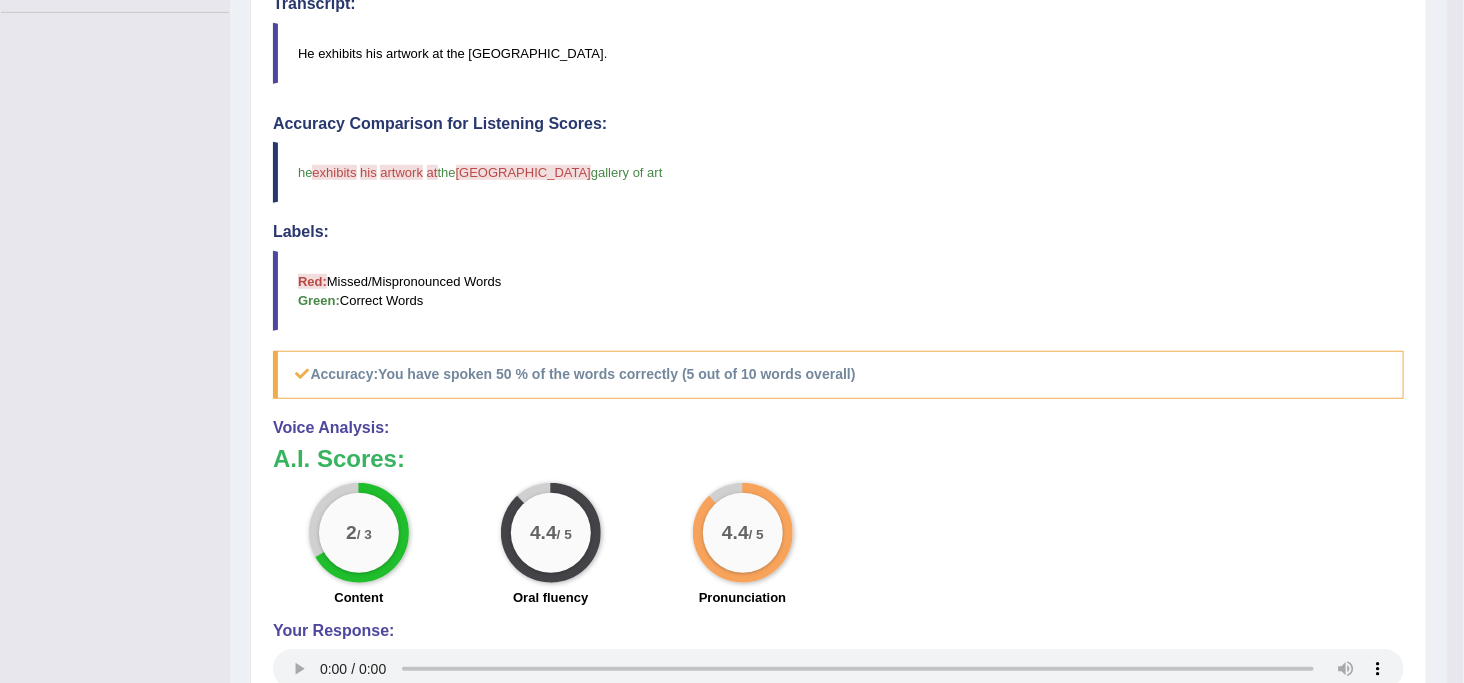 scroll, scrollTop: 488, scrollLeft: 0, axis: vertical 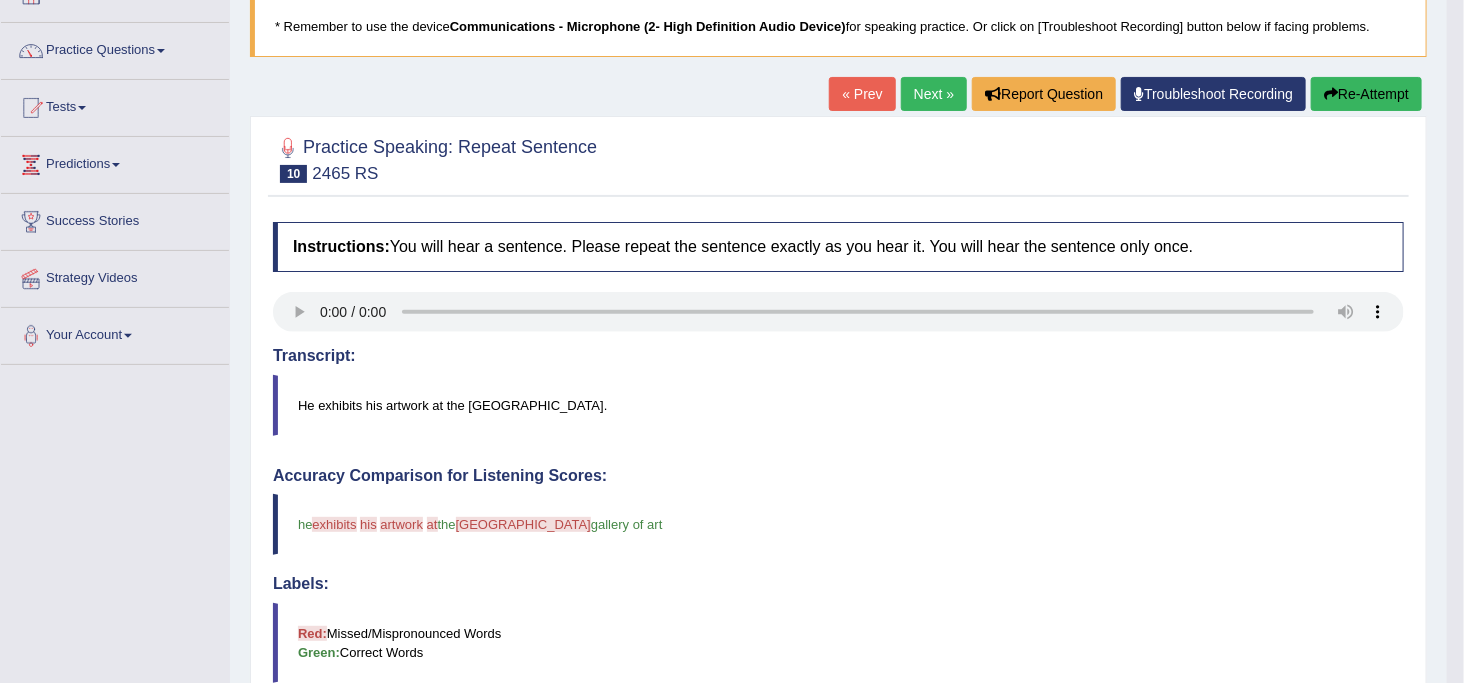 click on "Next »" at bounding box center (934, 94) 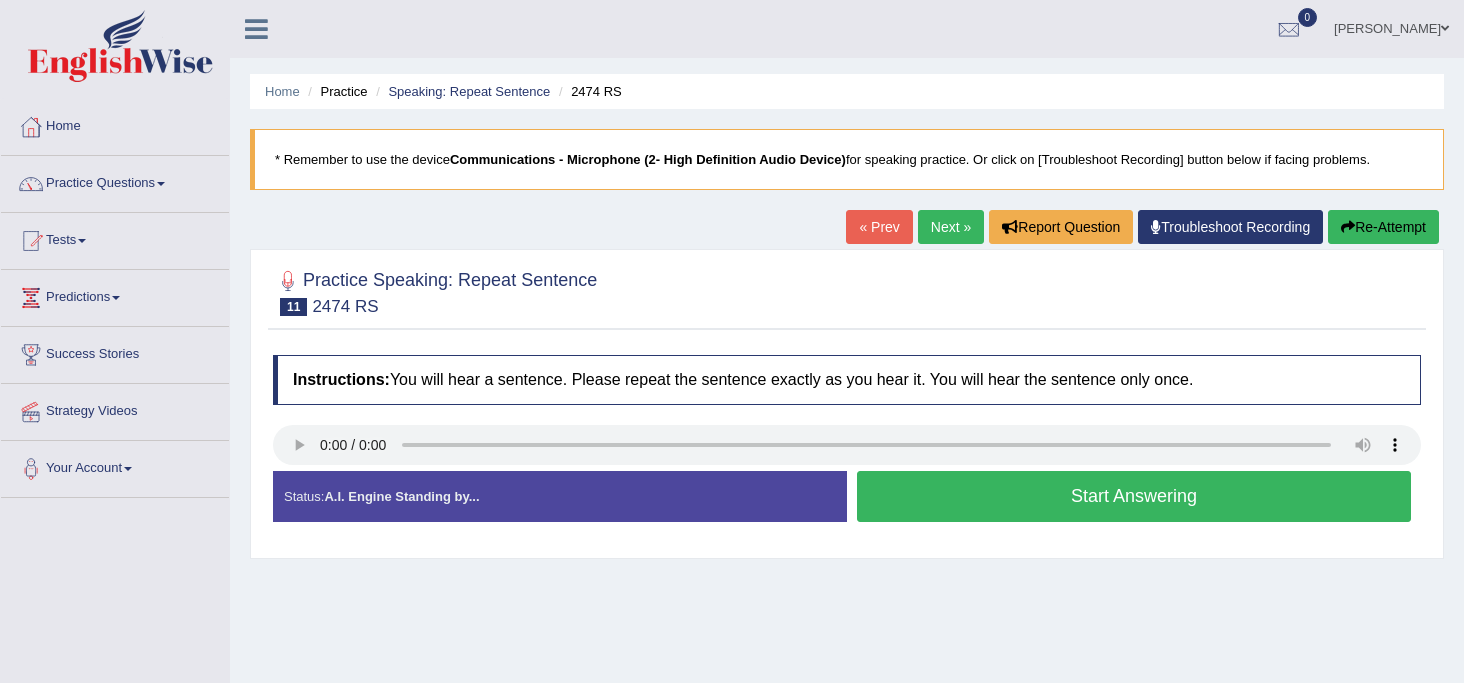 scroll, scrollTop: 0, scrollLeft: 0, axis: both 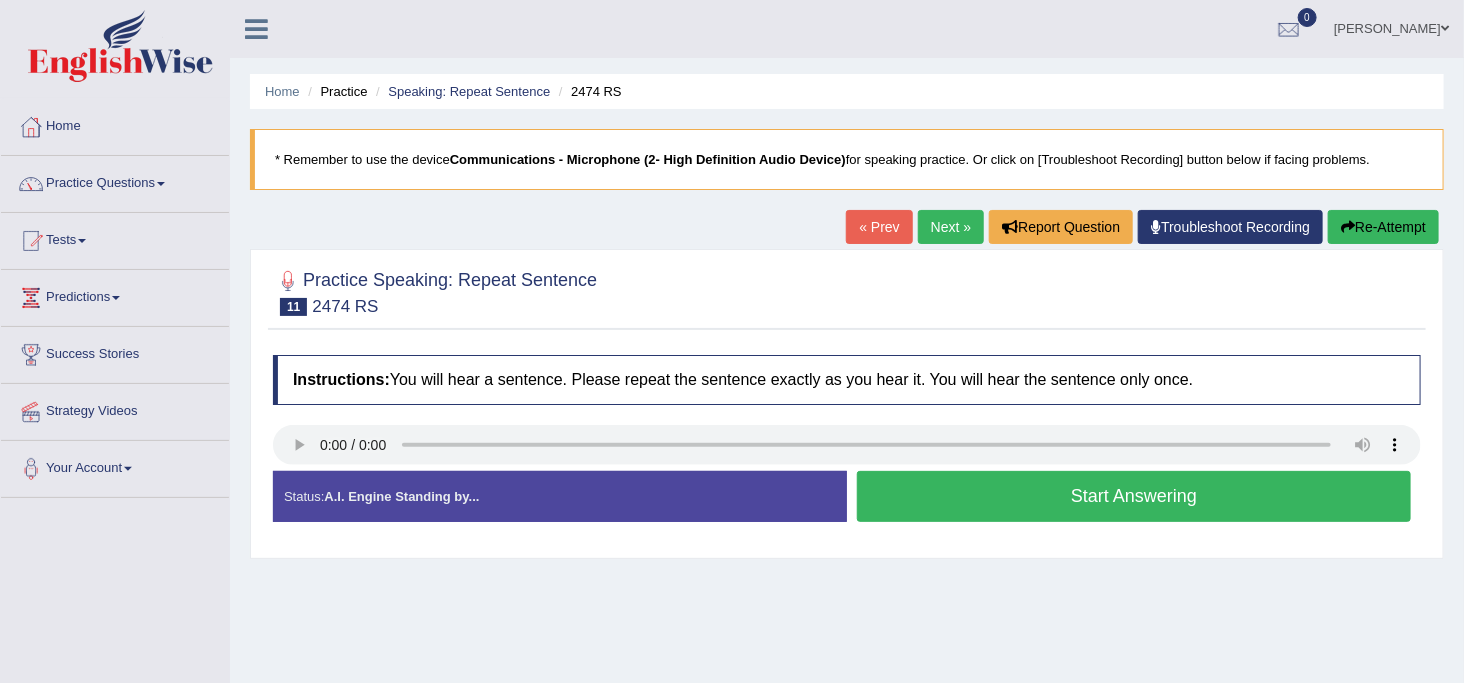 click on "Start Answering" at bounding box center (1134, 496) 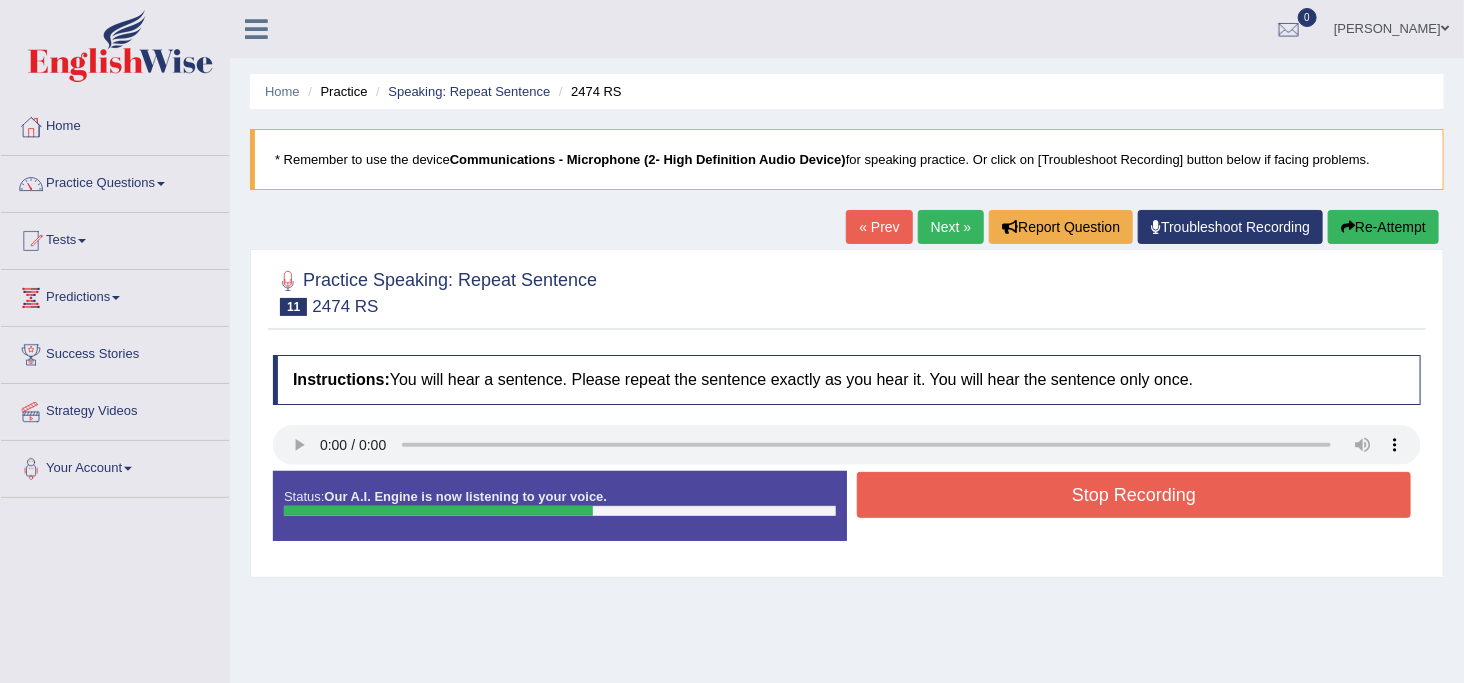 click on "Stop Recording" at bounding box center (1134, 495) 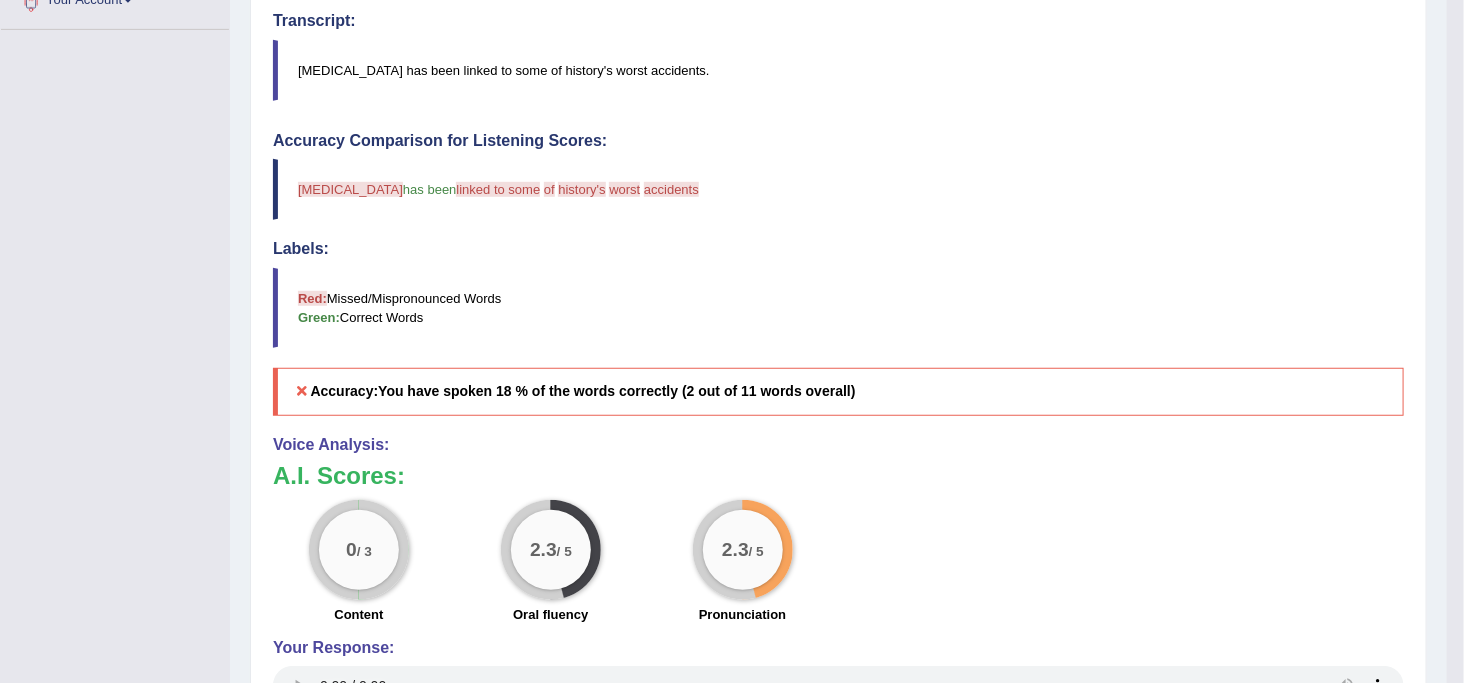 scroll, scrollTop: 488, scrollLeft: 0, axis: vertical 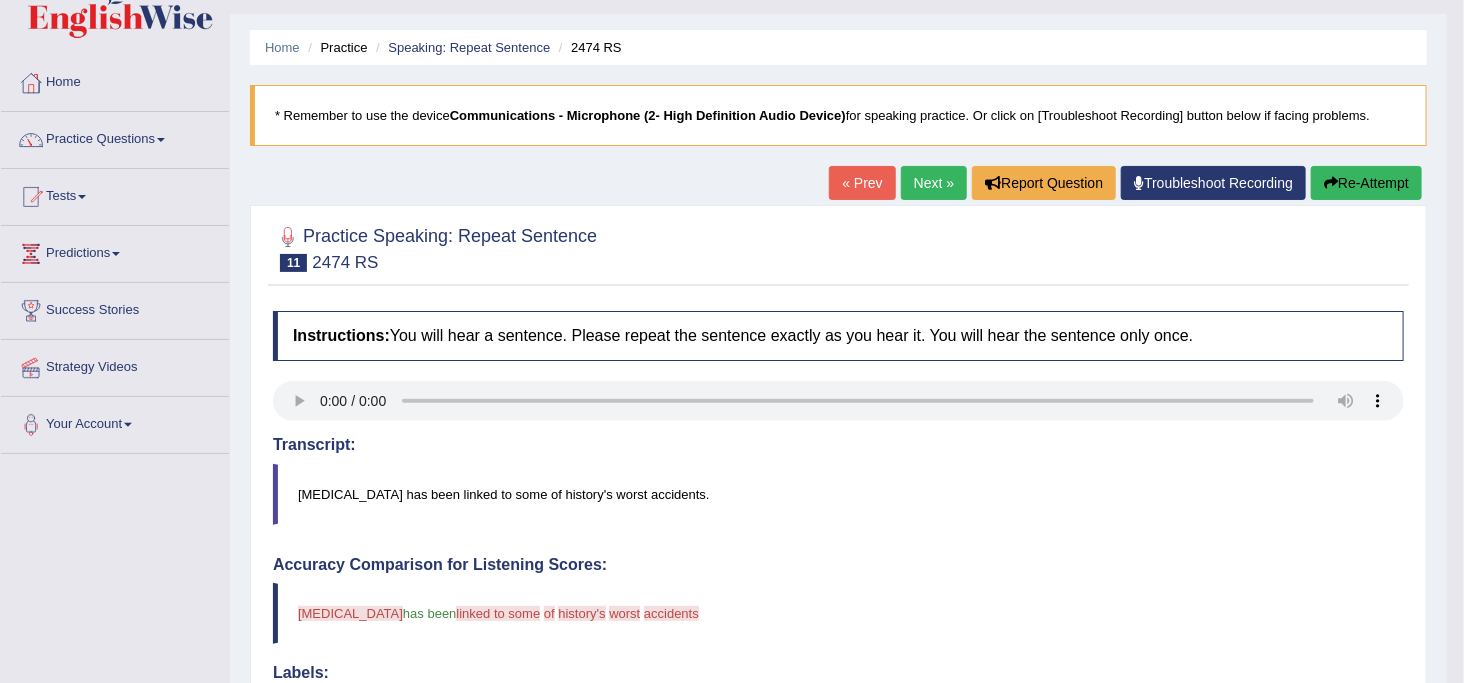 click on "Next »" at bounding box center (934, 183) 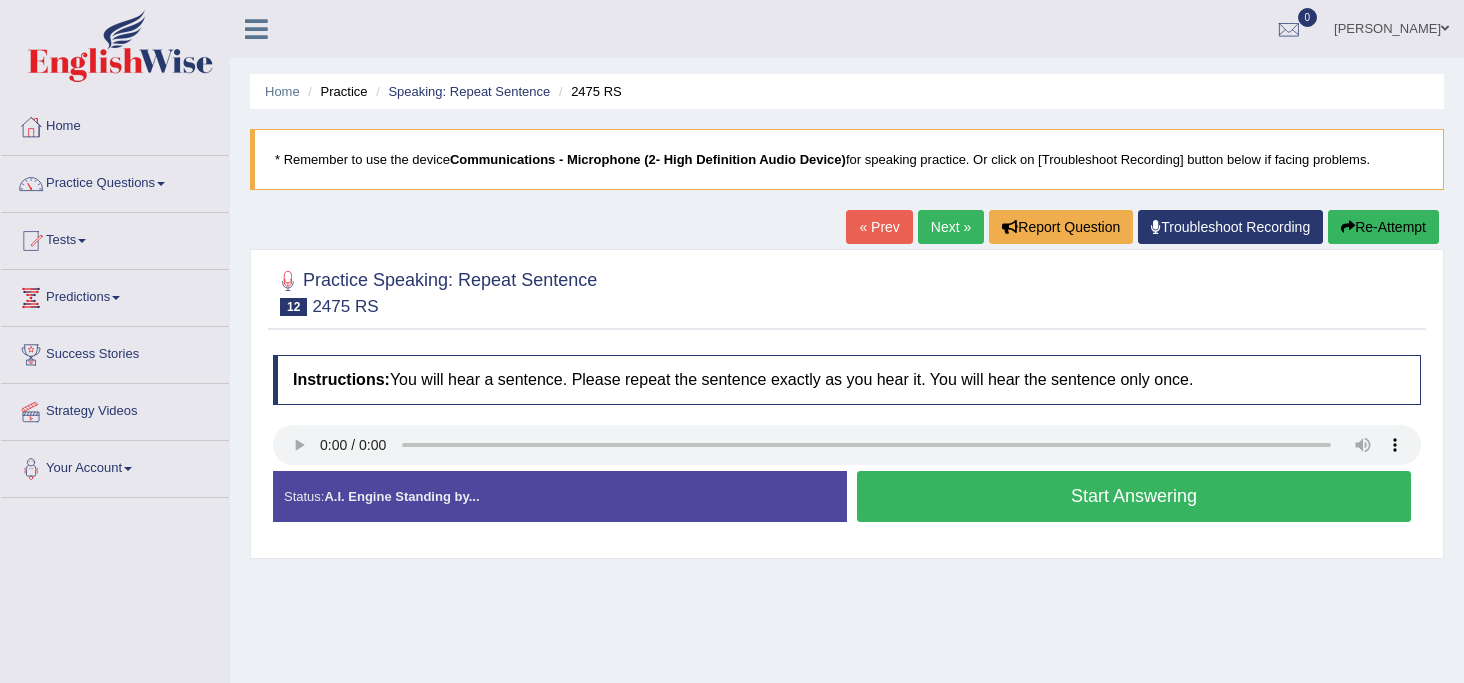 scroll, scrollTop: 0, scrollLeft: 0, axis: both 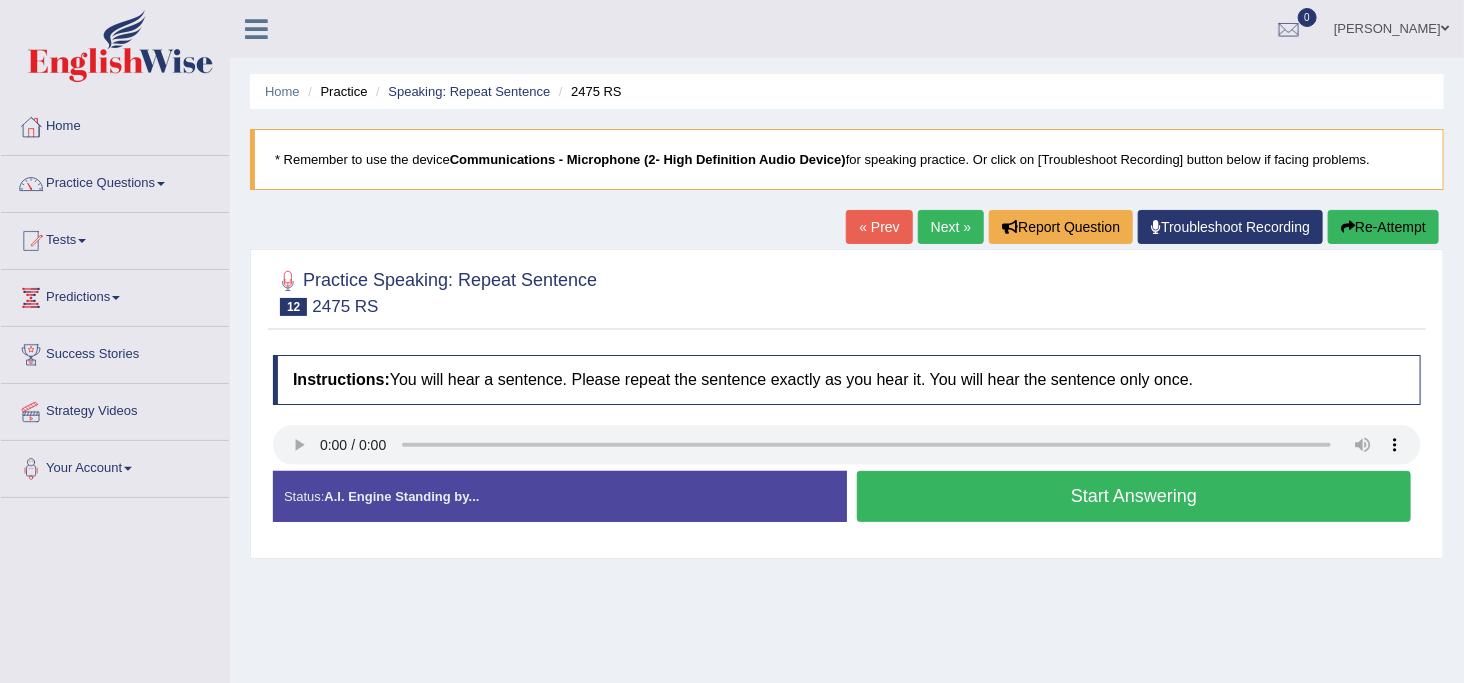 click on "Start Answering" at bounding box center (1134, 496) 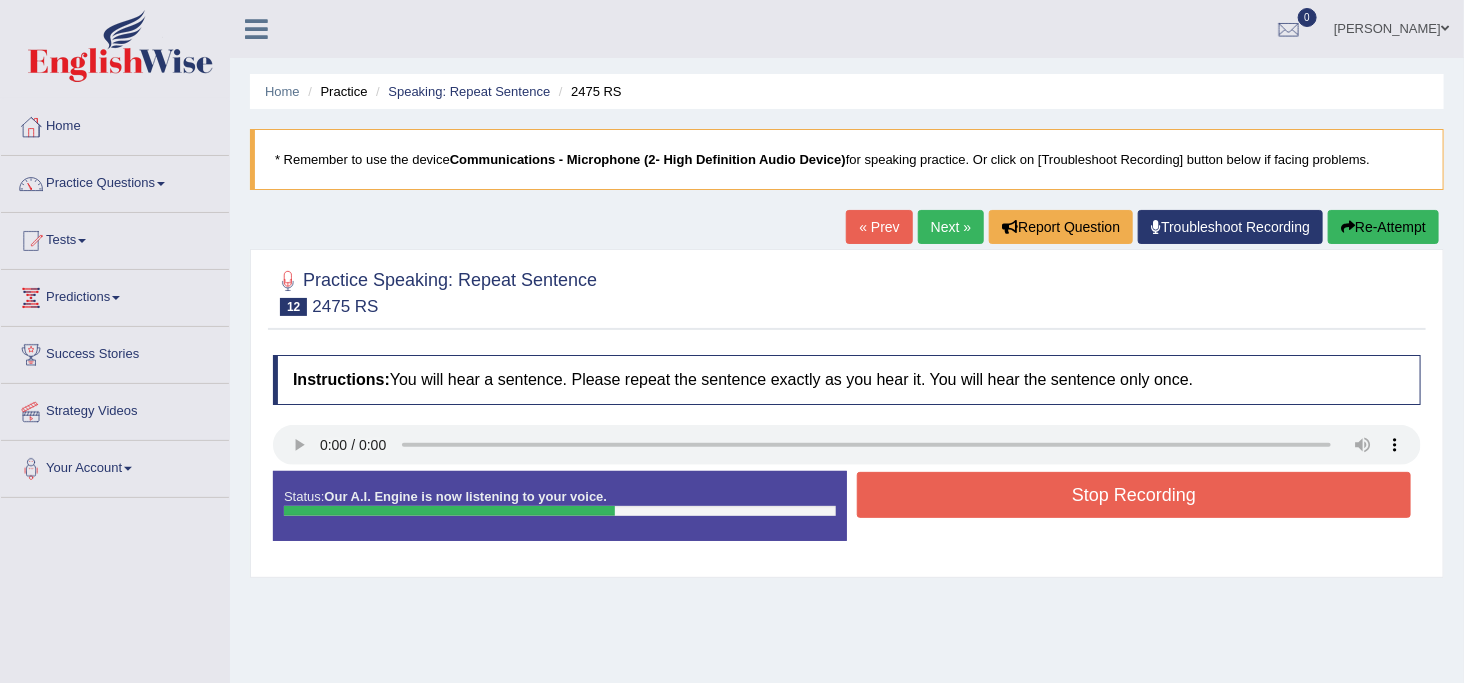 click on "Stop Recording" at bounding box center [1134, 495] 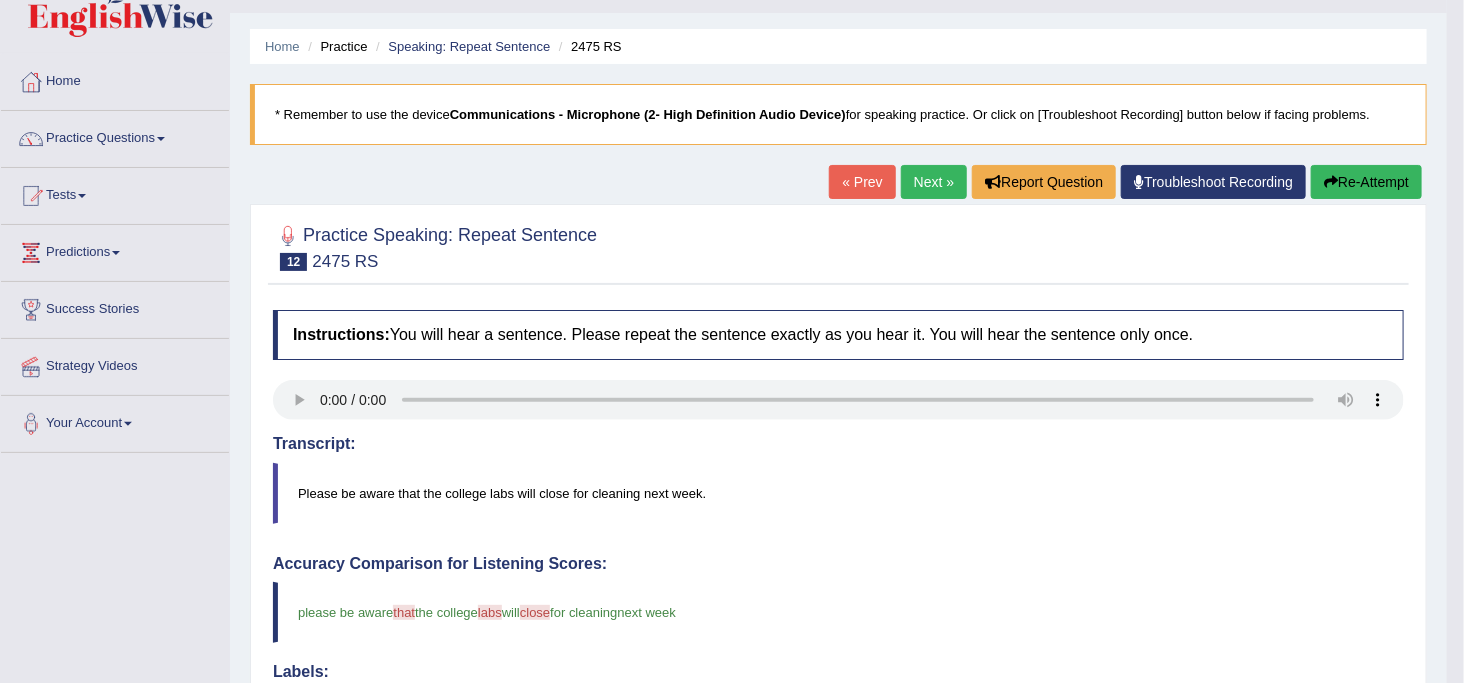 scroll, scrollTop: 44, scrollLeft: 0, axis: vertical 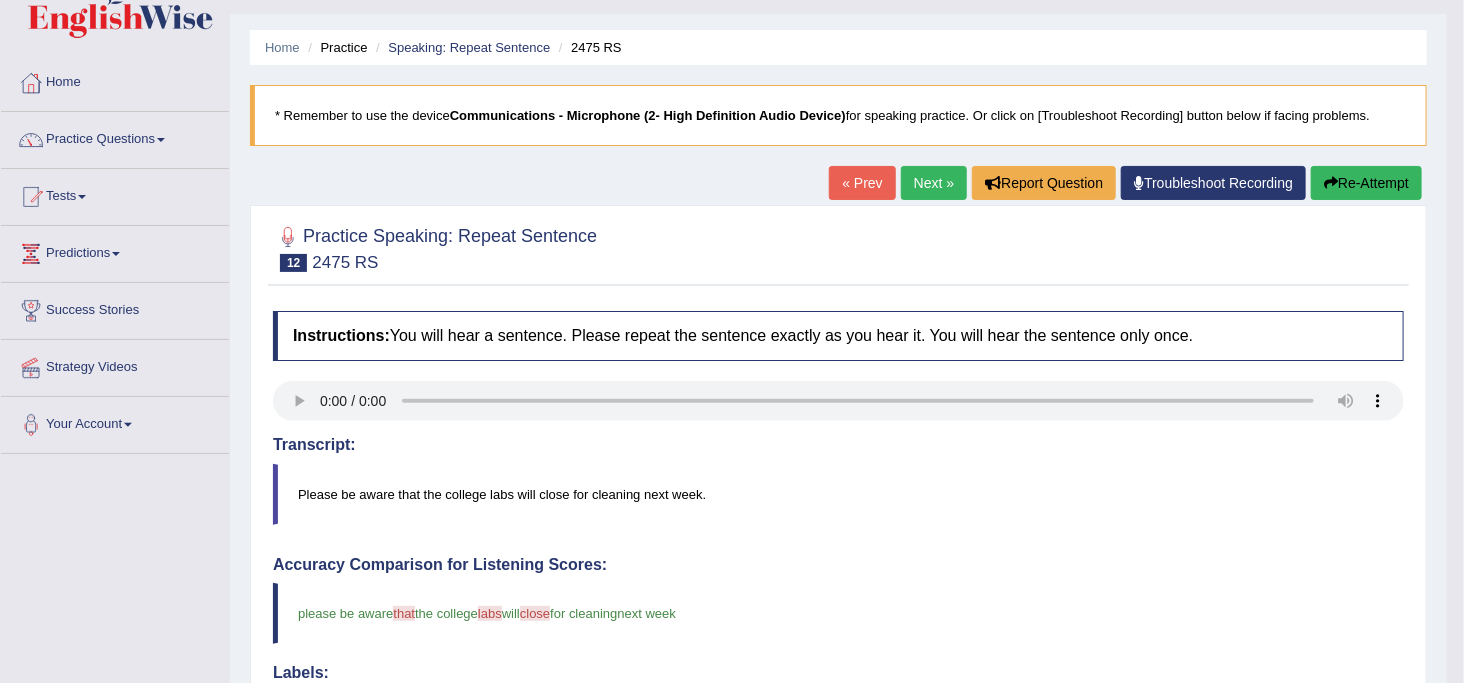 click at bounding box center (161, 140) 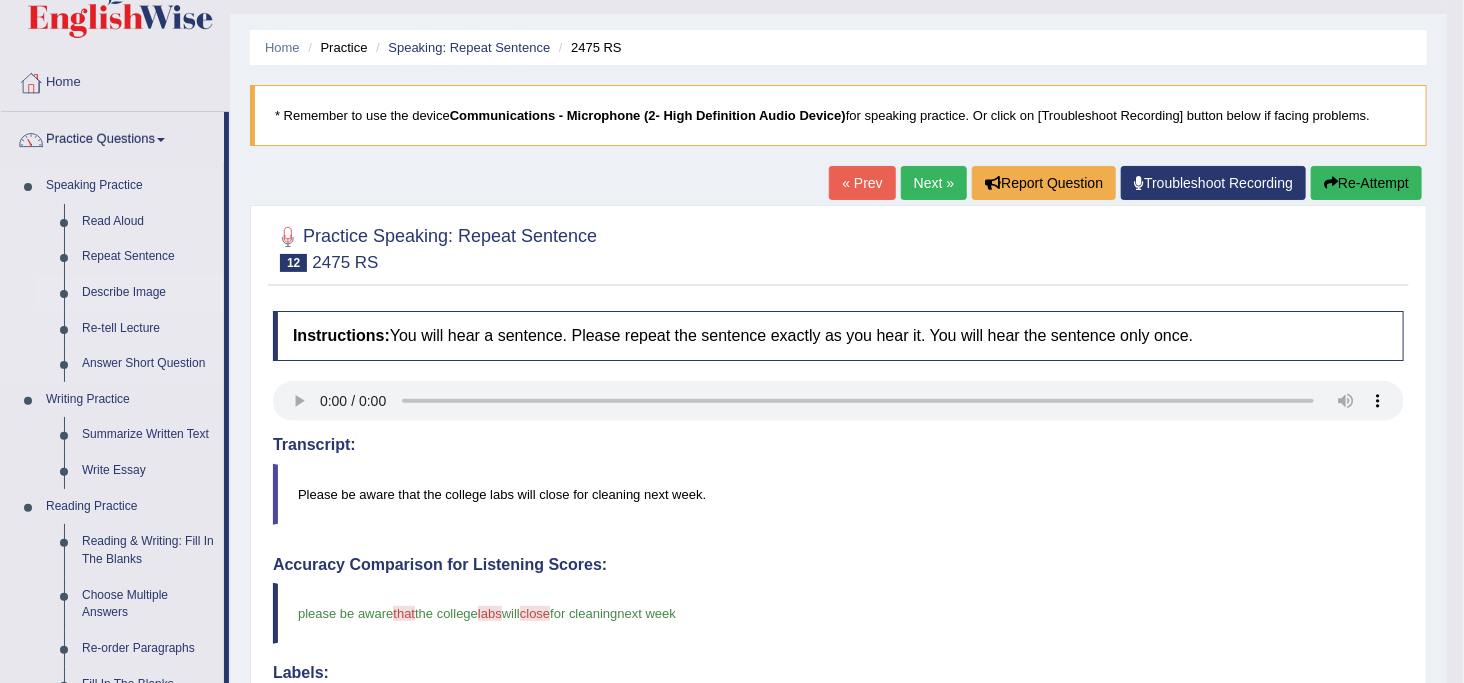 click on "Describe Image" at bounding box center (148, 293) 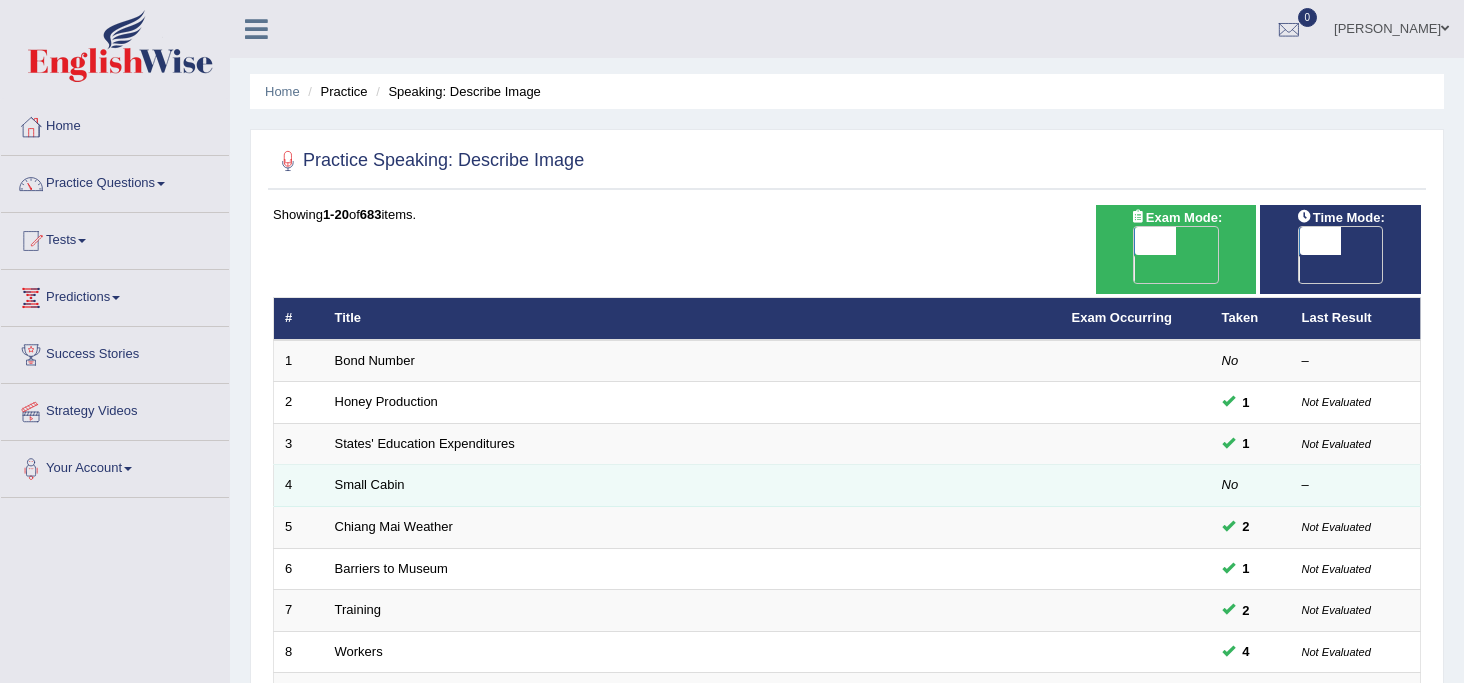 scroll, scrollTop: 0, scrollLeft: 0, axis: both 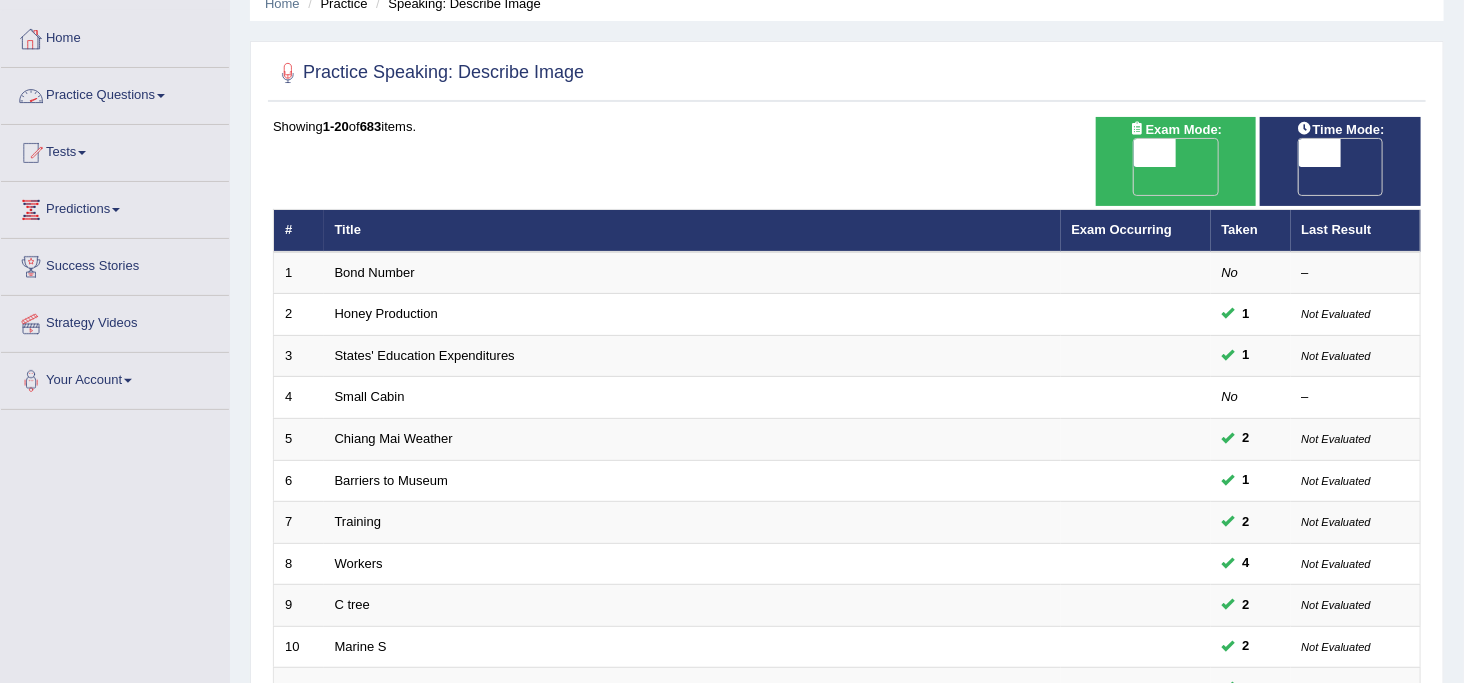 click on "Home" at bounding box center [115, 36] 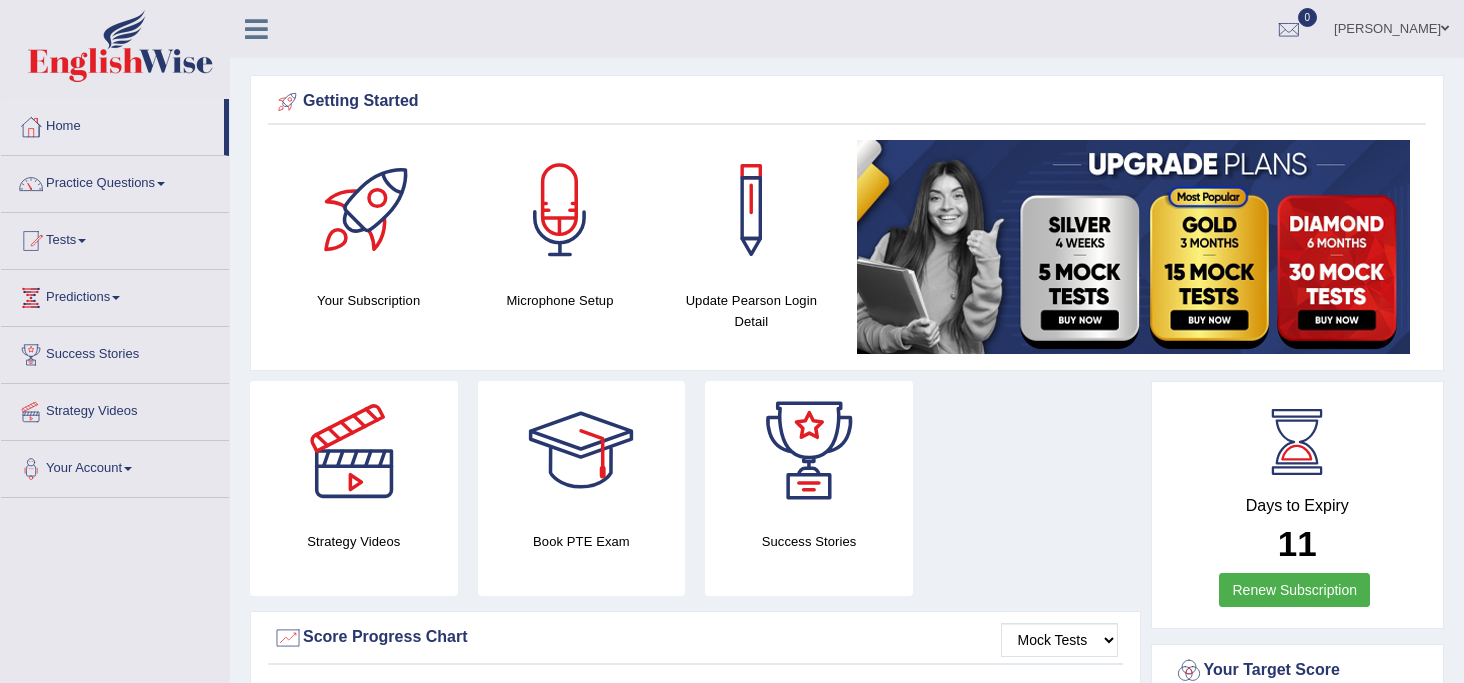 scroll, scrollTop: 0, scrollLeft: 0, axis: both 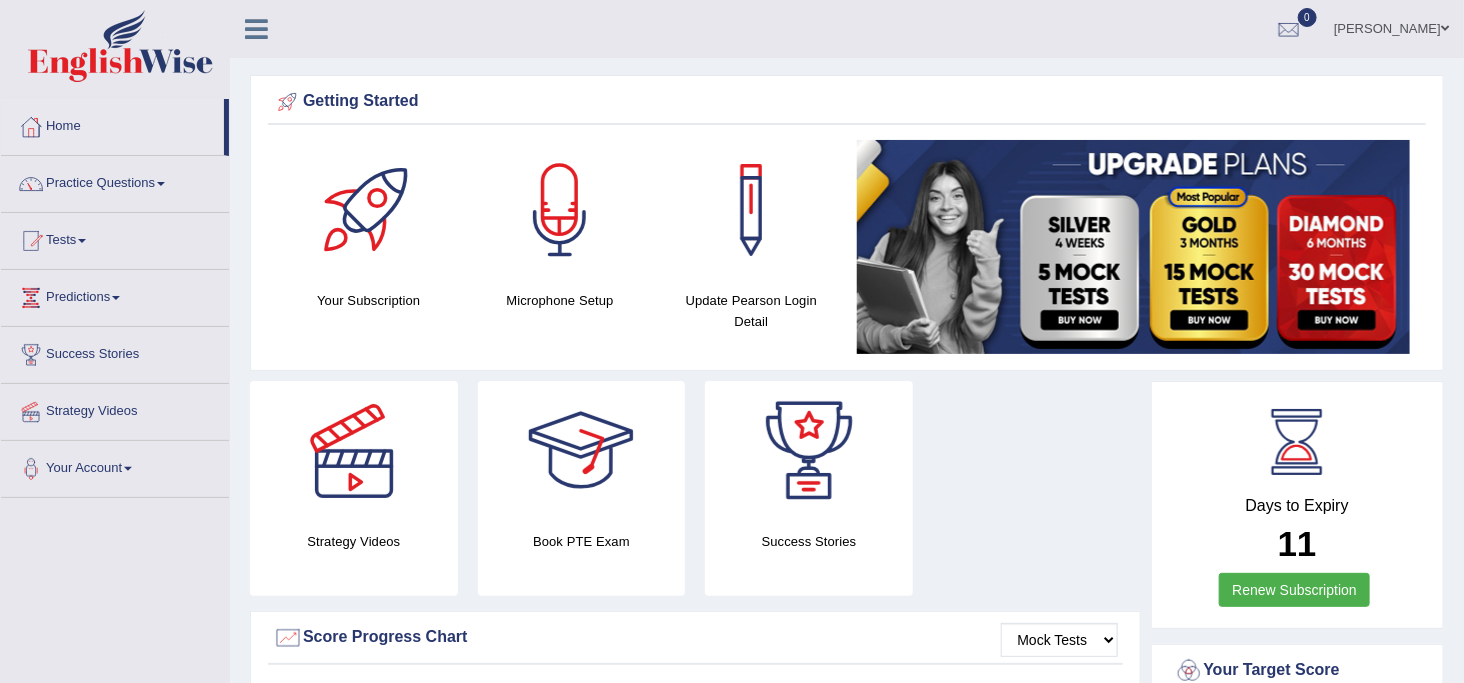 click at bounding box center [581, 451] 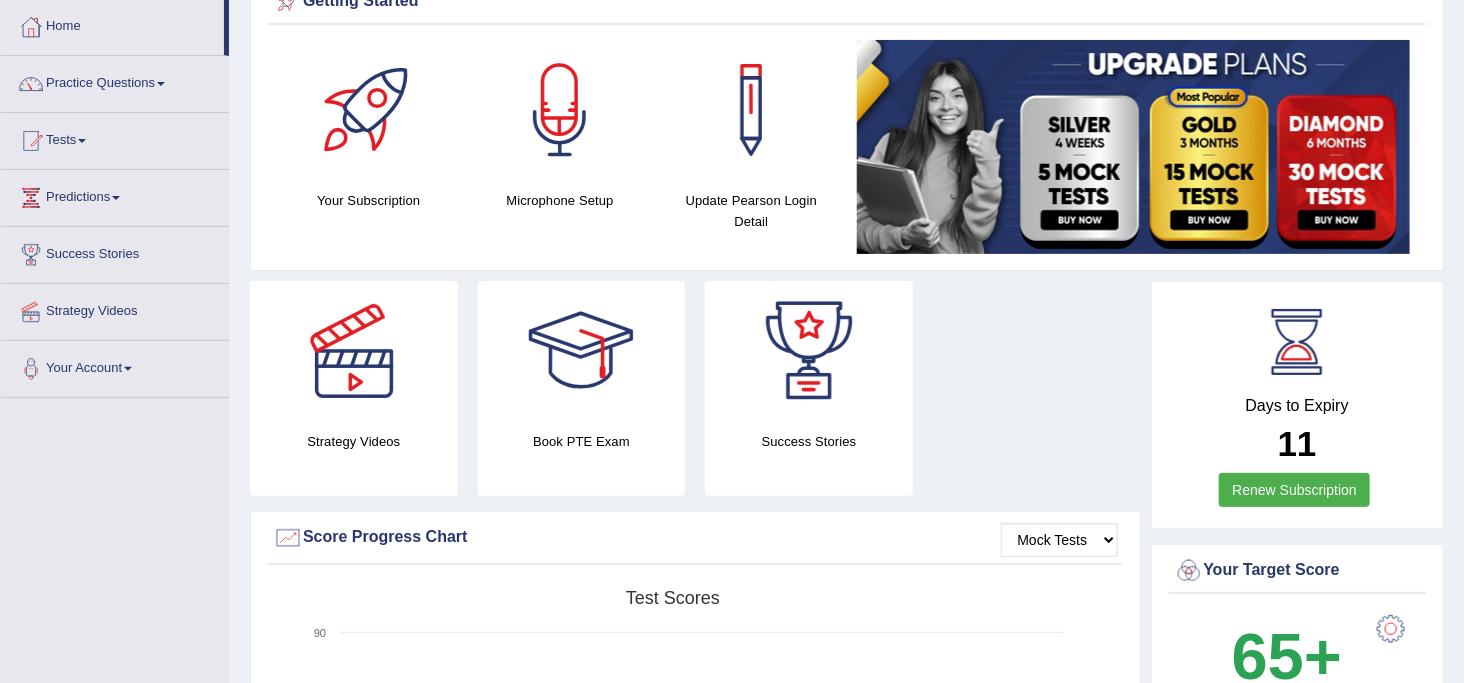scroll, scrollTop: 133, scrollLeft: 0, axis: vertical 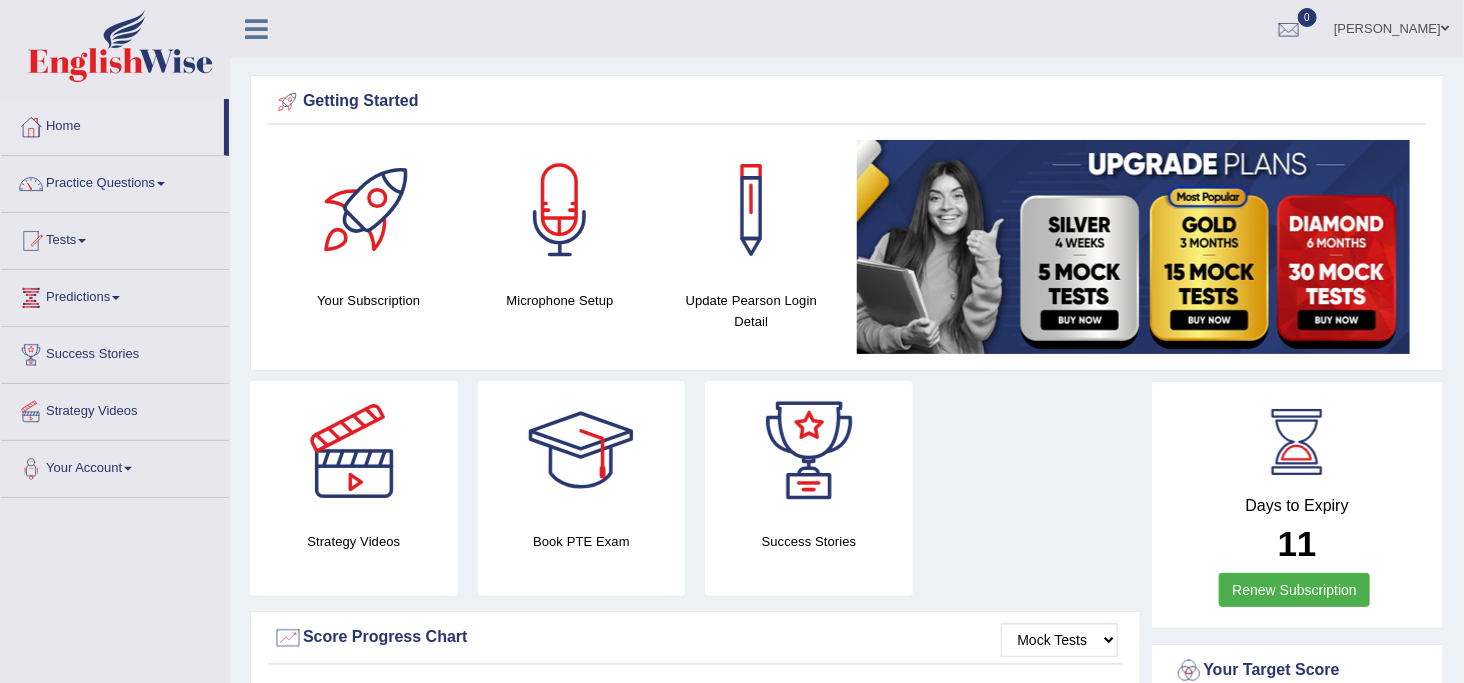click on "Your Account" at bounding box center (115, 466) 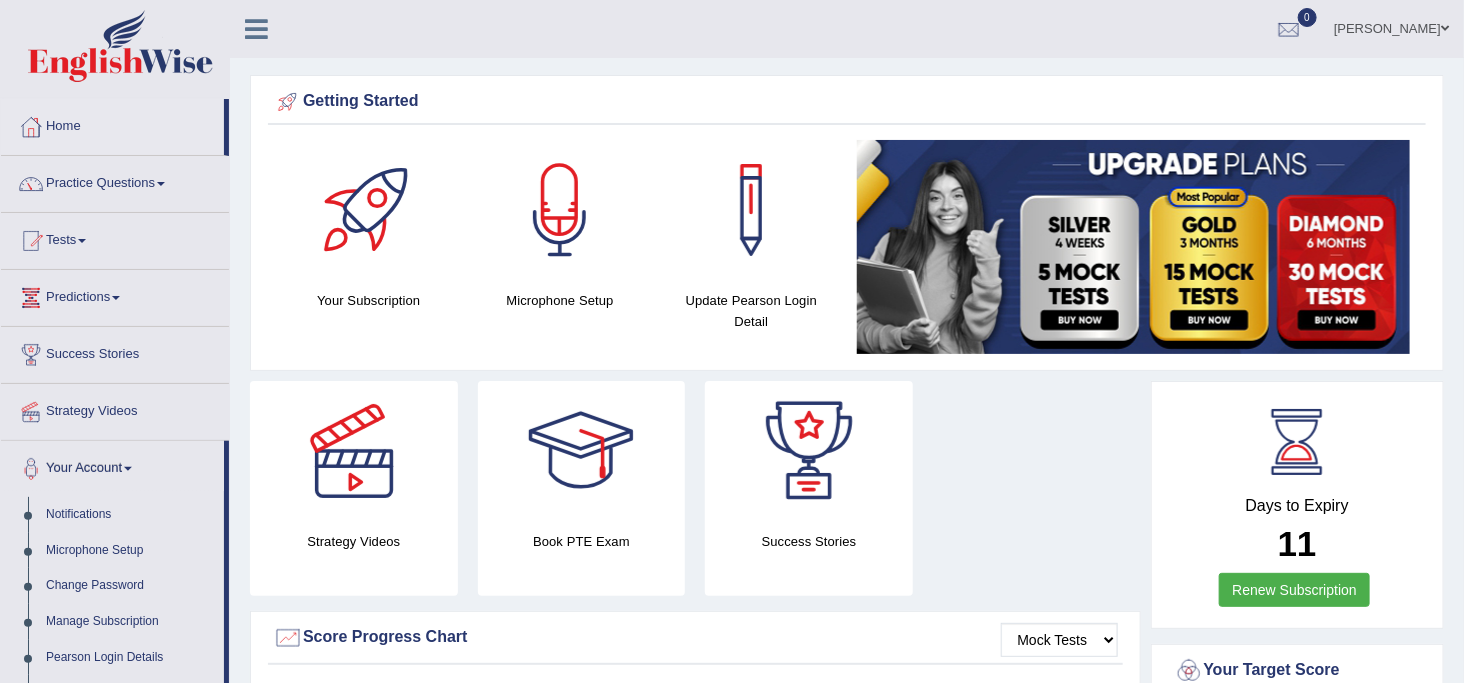 click on "Predictions" at bounding box center [115, 295] 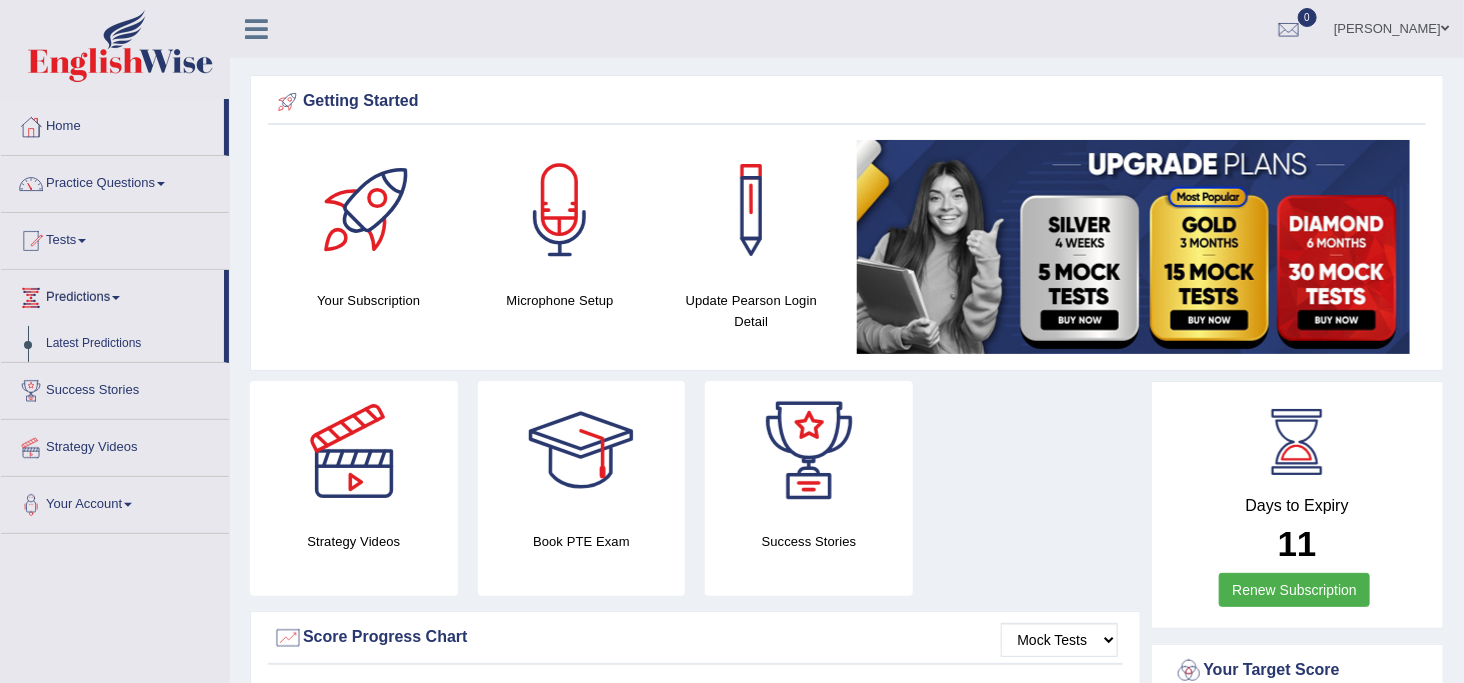 click on "Predictions" at bounding box center (112, 295) 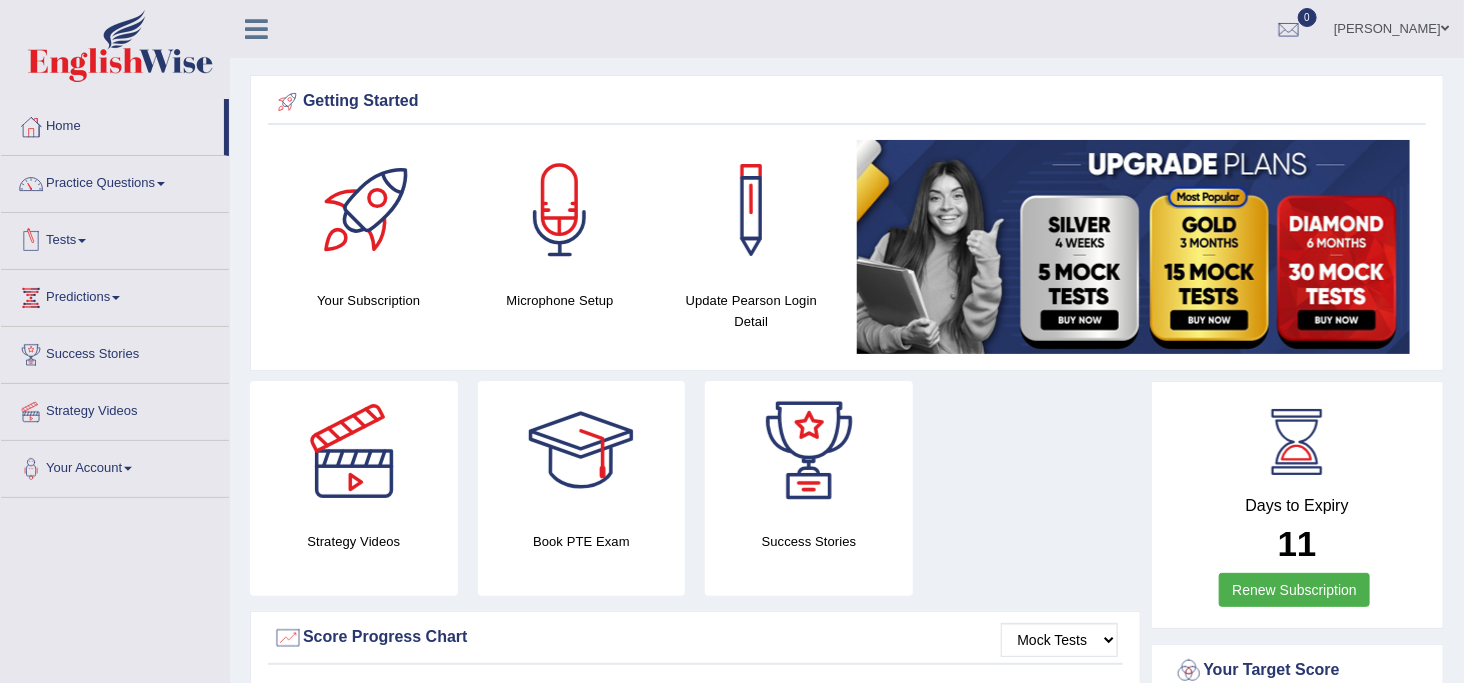 click on "Tests" at bounding box center (115, 238) 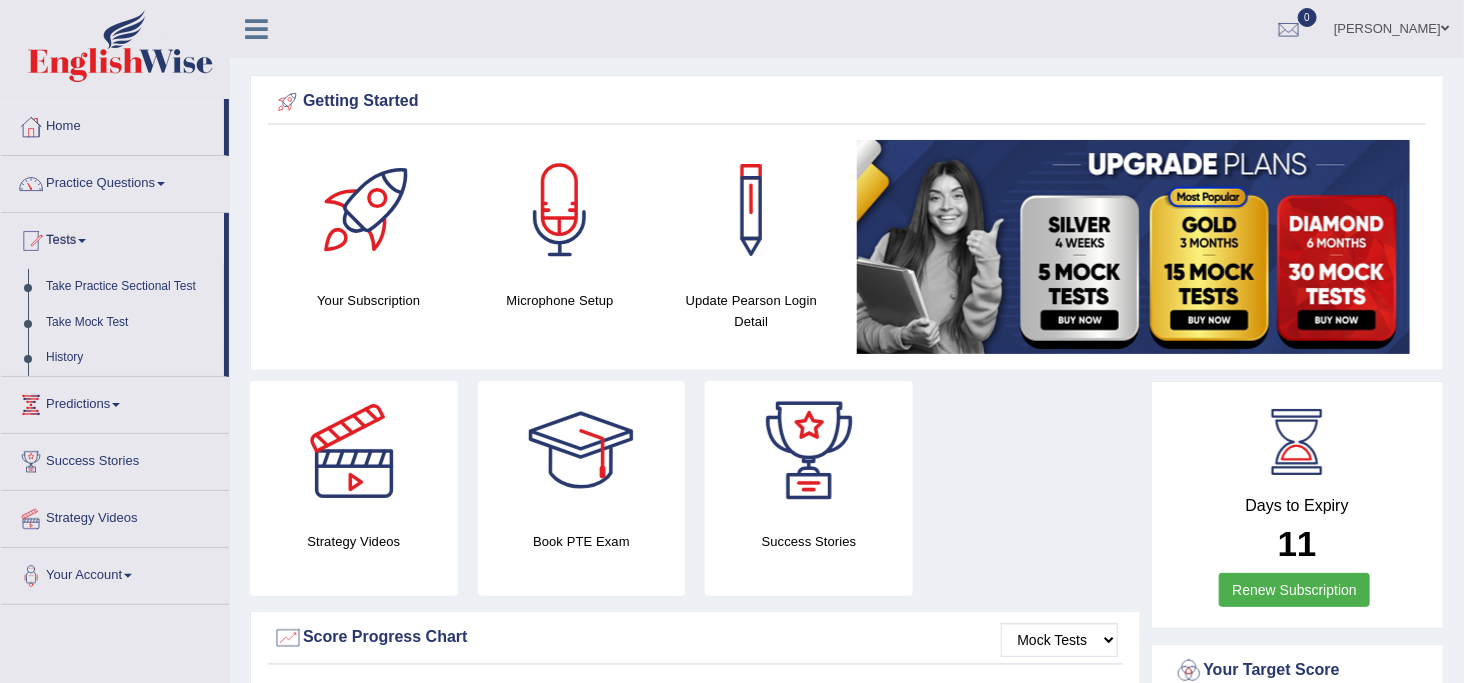 click on "Take Mock Test" at bounding box center [130, 323] 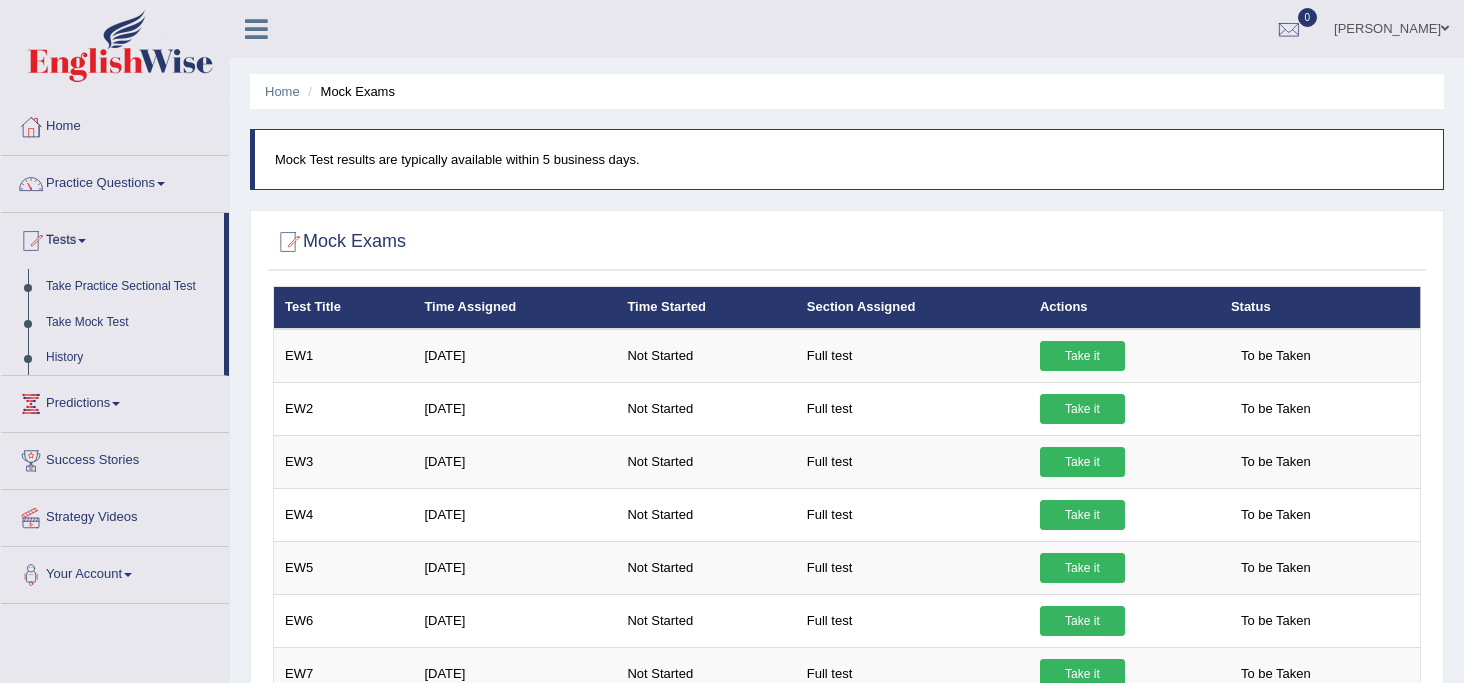 scroll, scrollTop: 0, scrollLeft: 0, axis: both 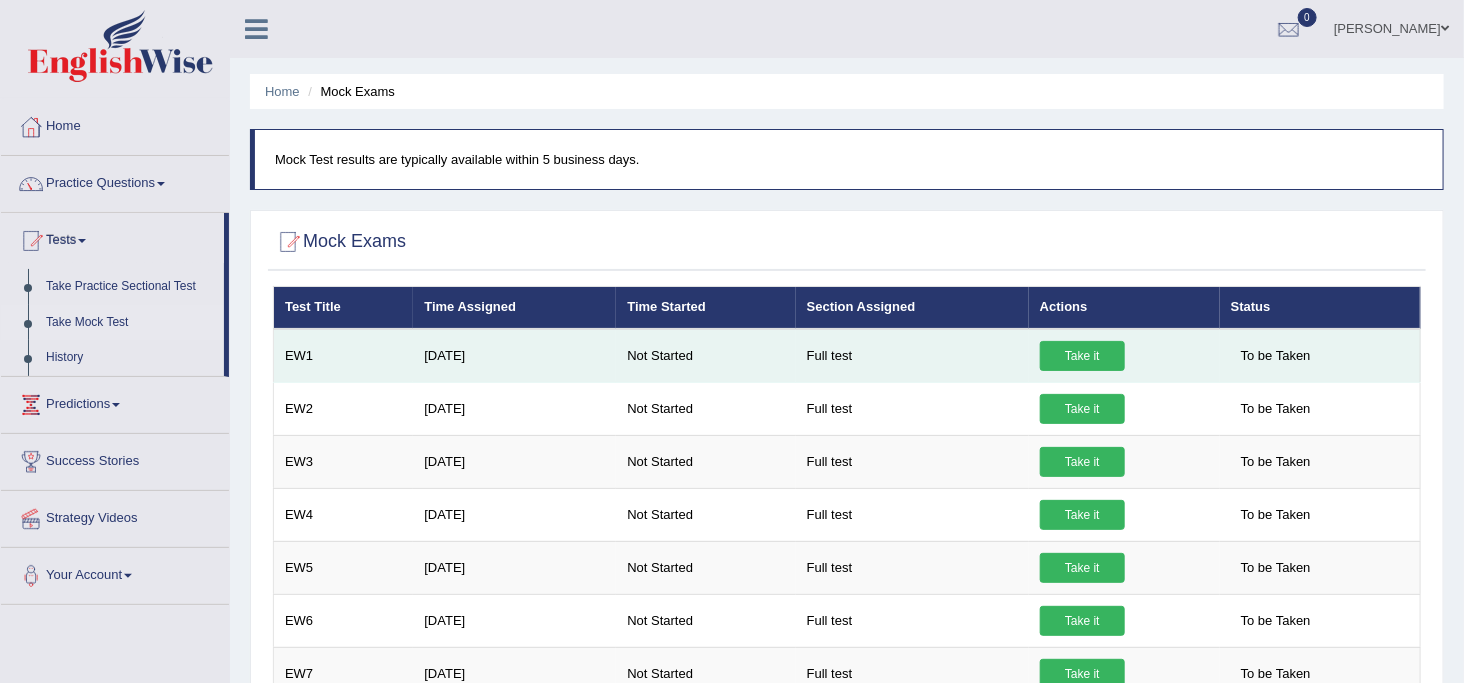 click on "[DATE]" at bounding box center (514, 356) 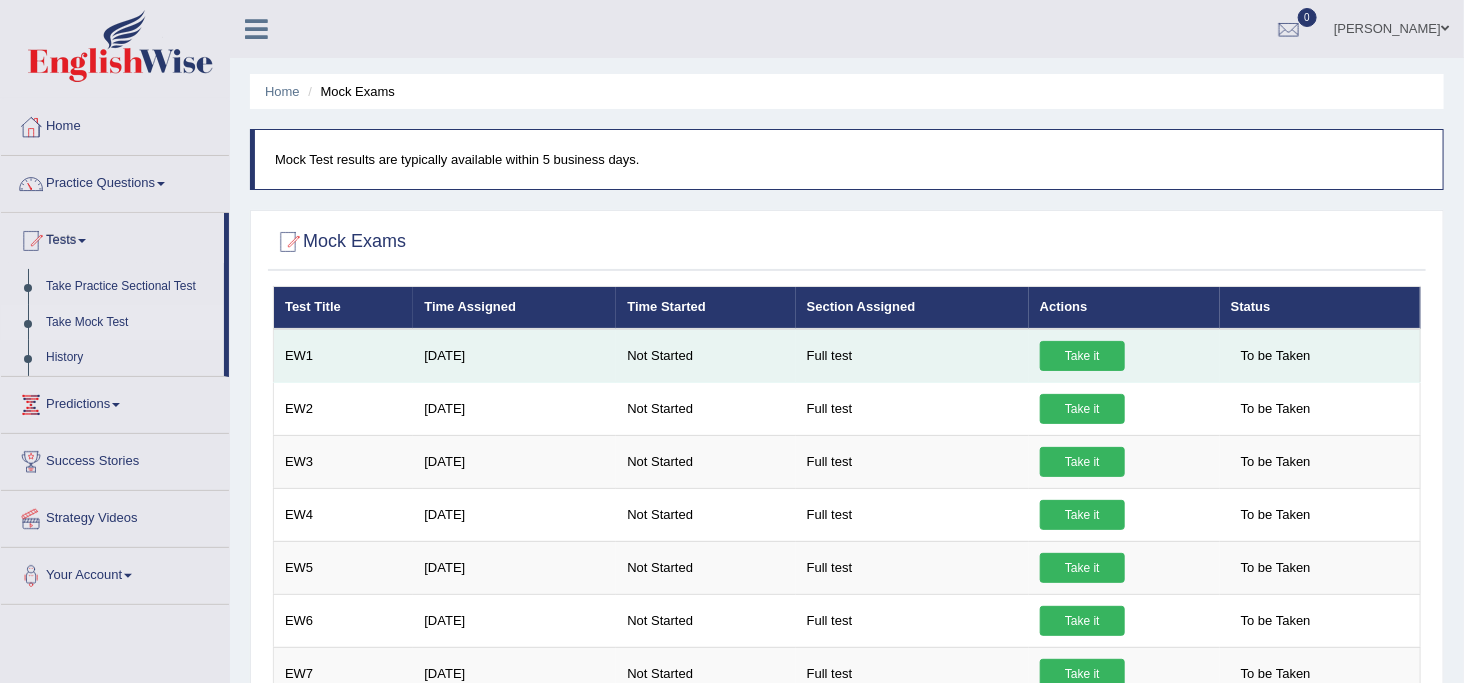 click on "May 5, 2025" at bounding box center [514, 356] 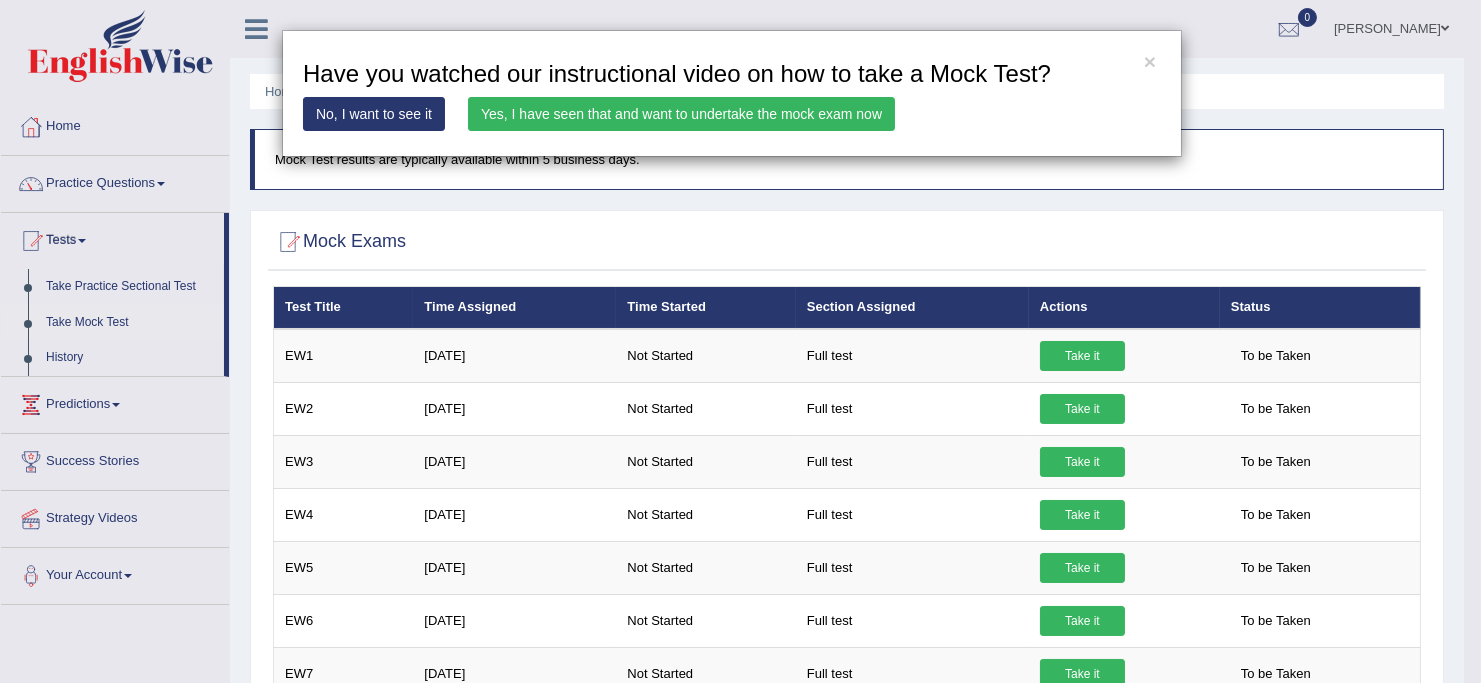 click on "Yes, I have seen that and want to undertake the mock exam now" at bounding box center [681, 114] 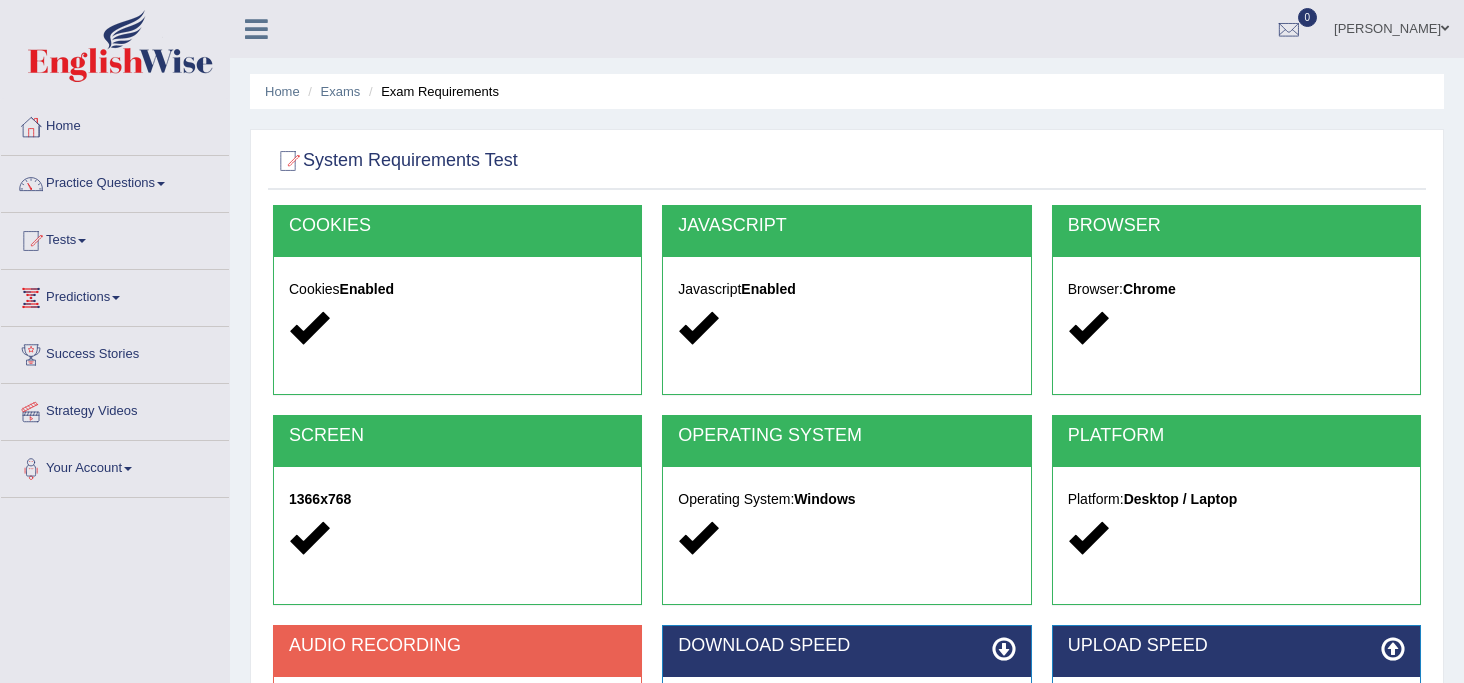 scroll, scrollTop: 0, scrollLeft: 0, axis: both 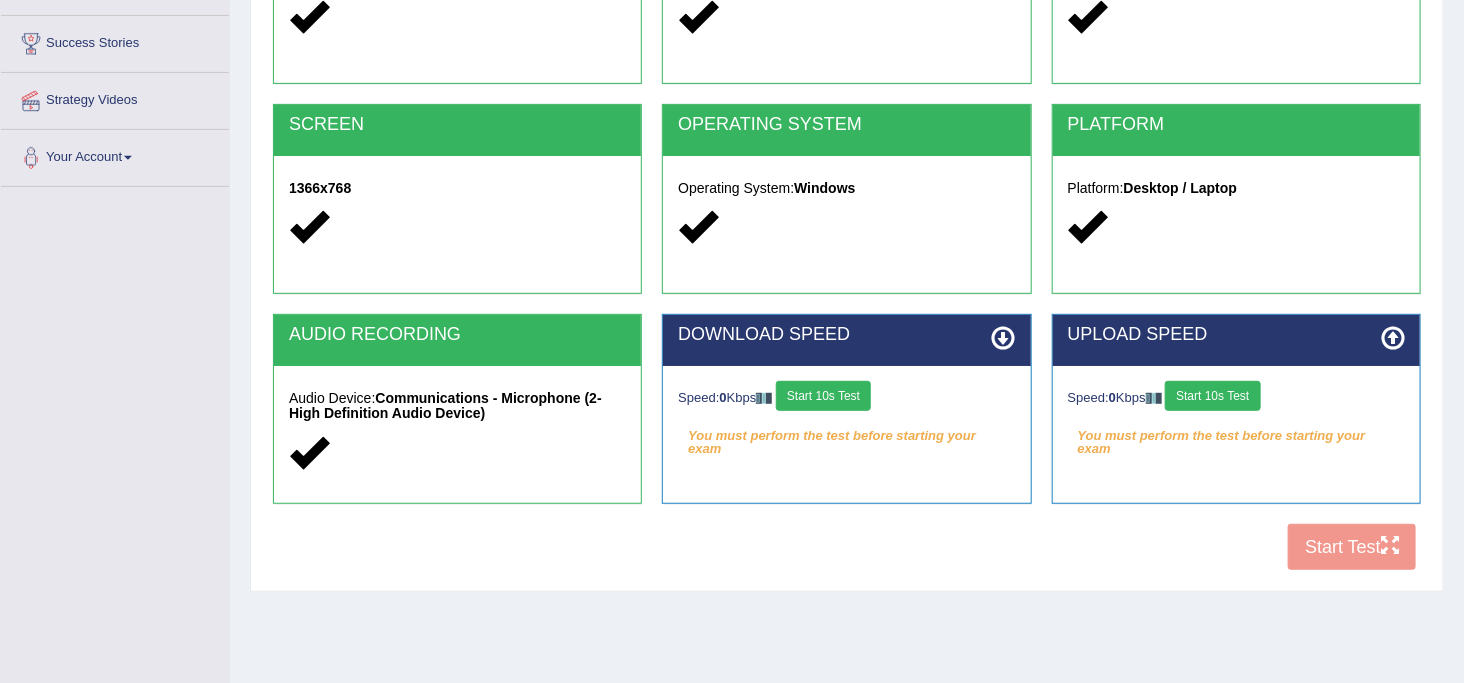 click on "Start 10s Test" at bounding box center [823, 396] 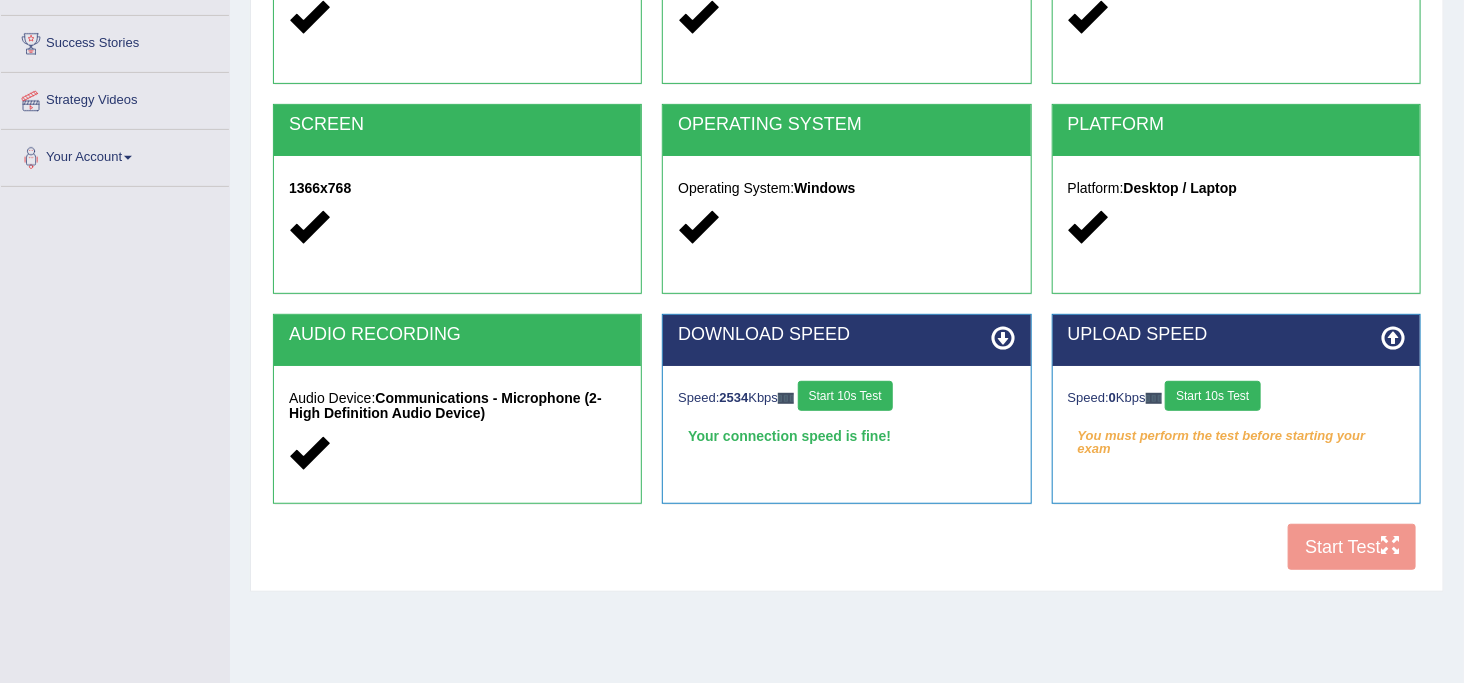 click on "Start 10s Test" at bounding box center [1212, 396] 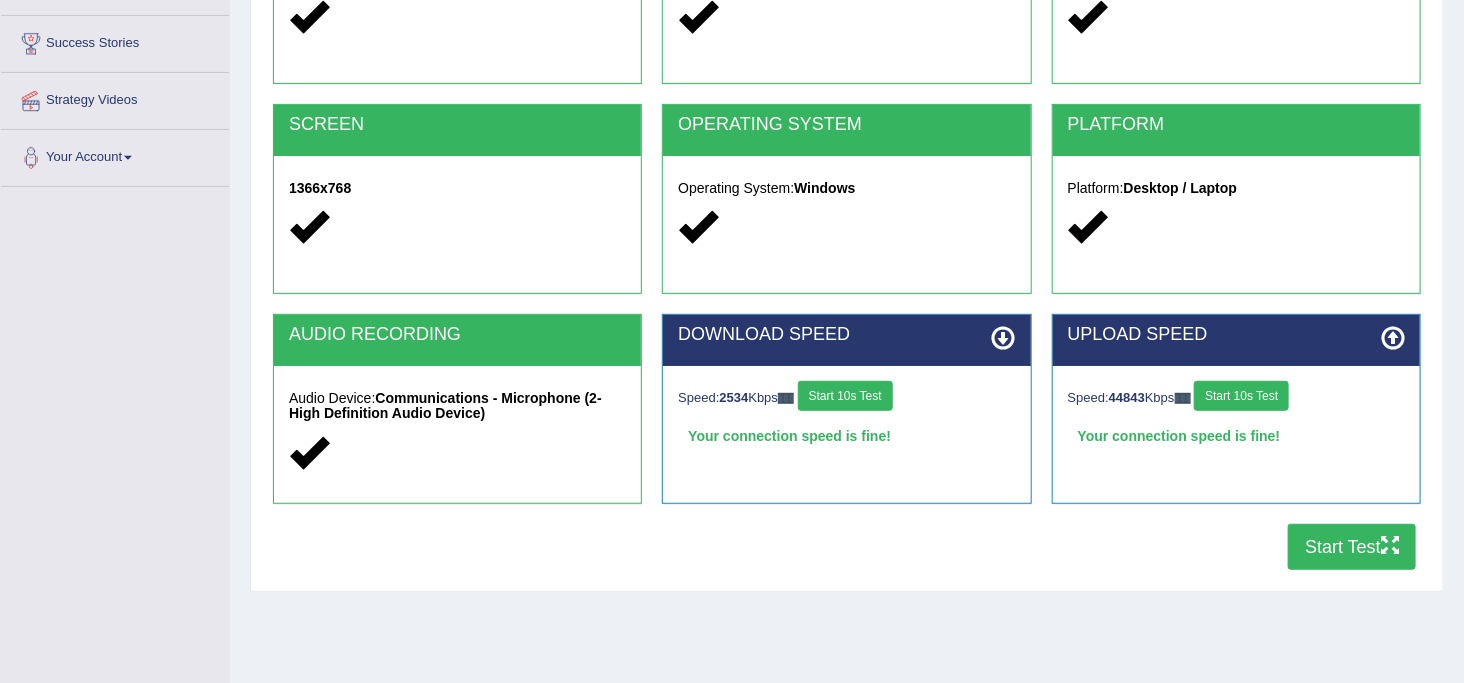 click on "Start Test" at bounding box center (1352, 547) 